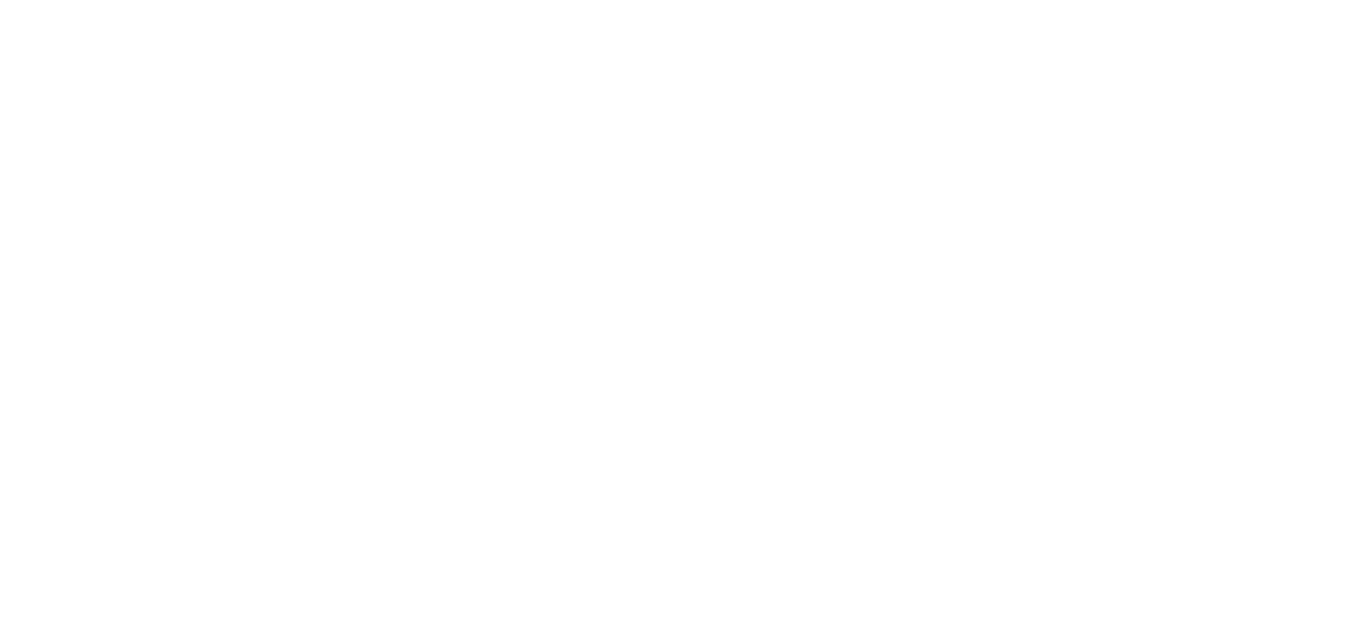 scroll, scrollTop: 0, scrollLeft: 0, axis: both 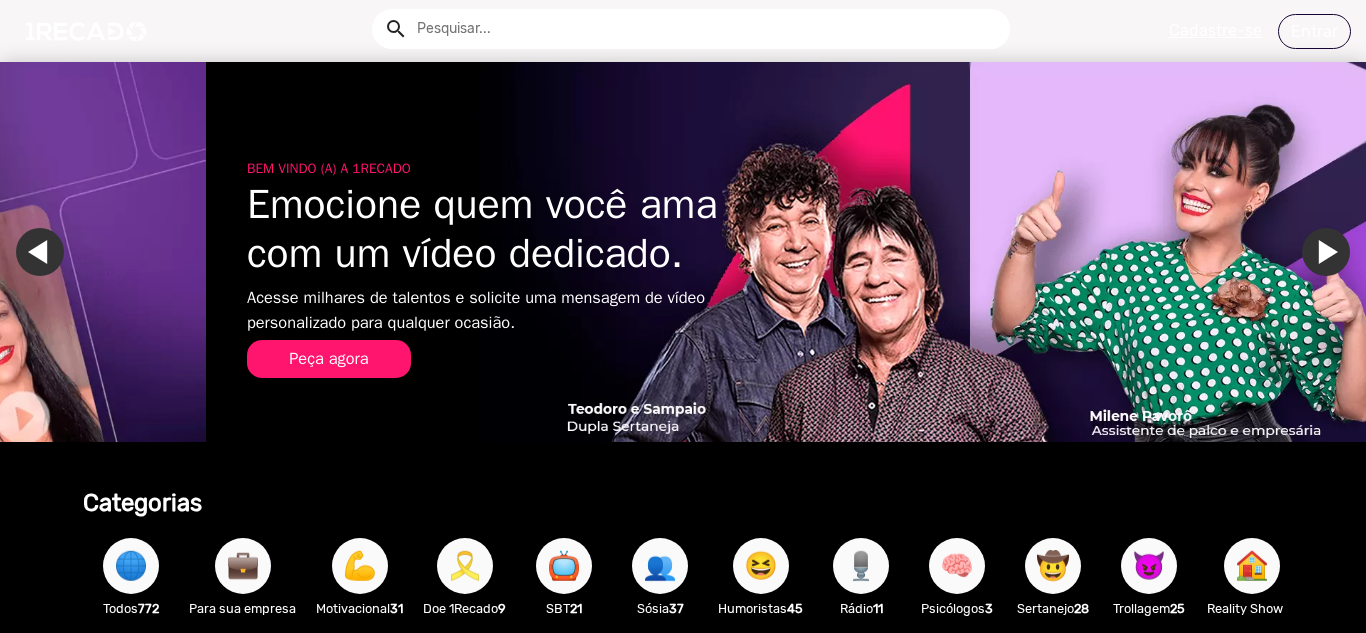 click on "🌐" at bounding box center [131, 566] 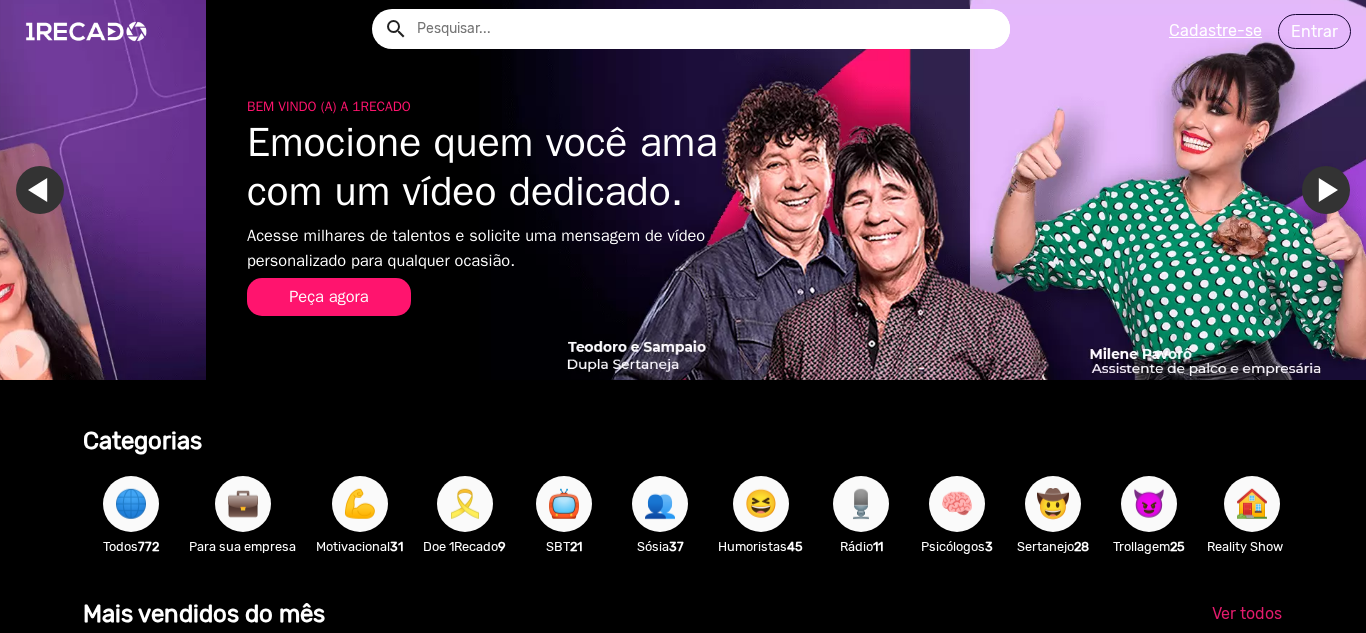 scroll, scrollTop: 0, scrollLeft: 2732, axis: horizontal 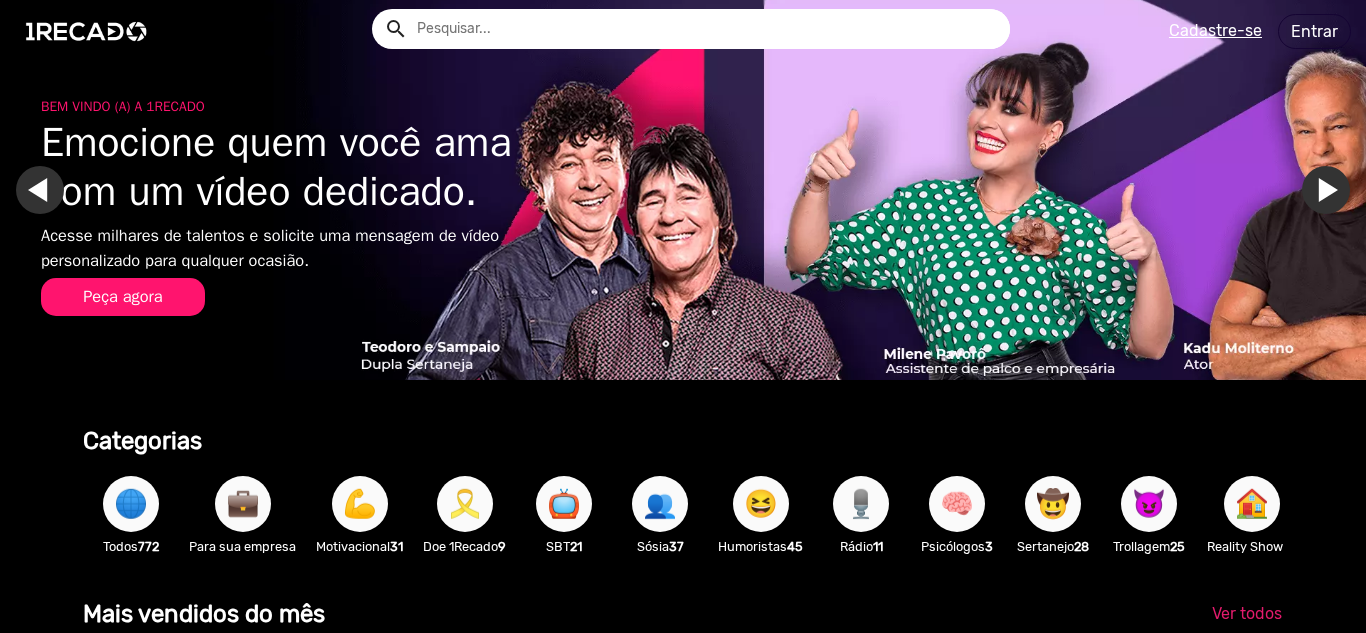 type 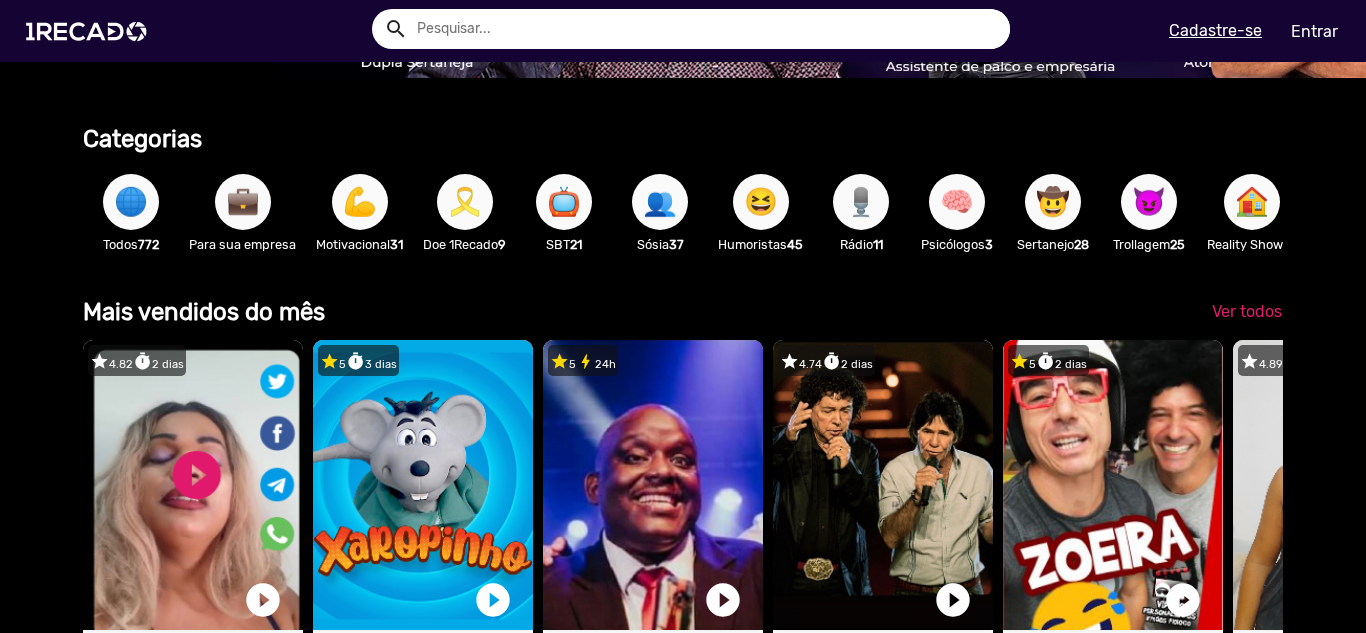 scroll, scrollTop: 320, scrollLeft: 0, axis: vertical 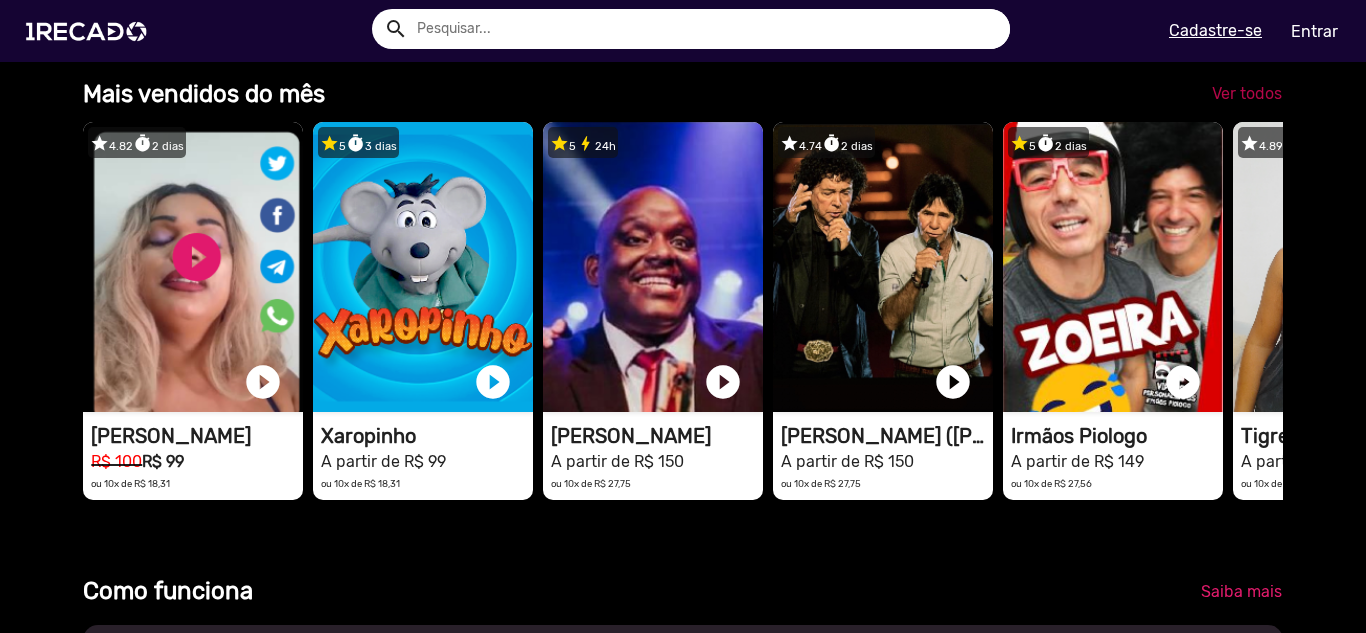click on "Ver todos" 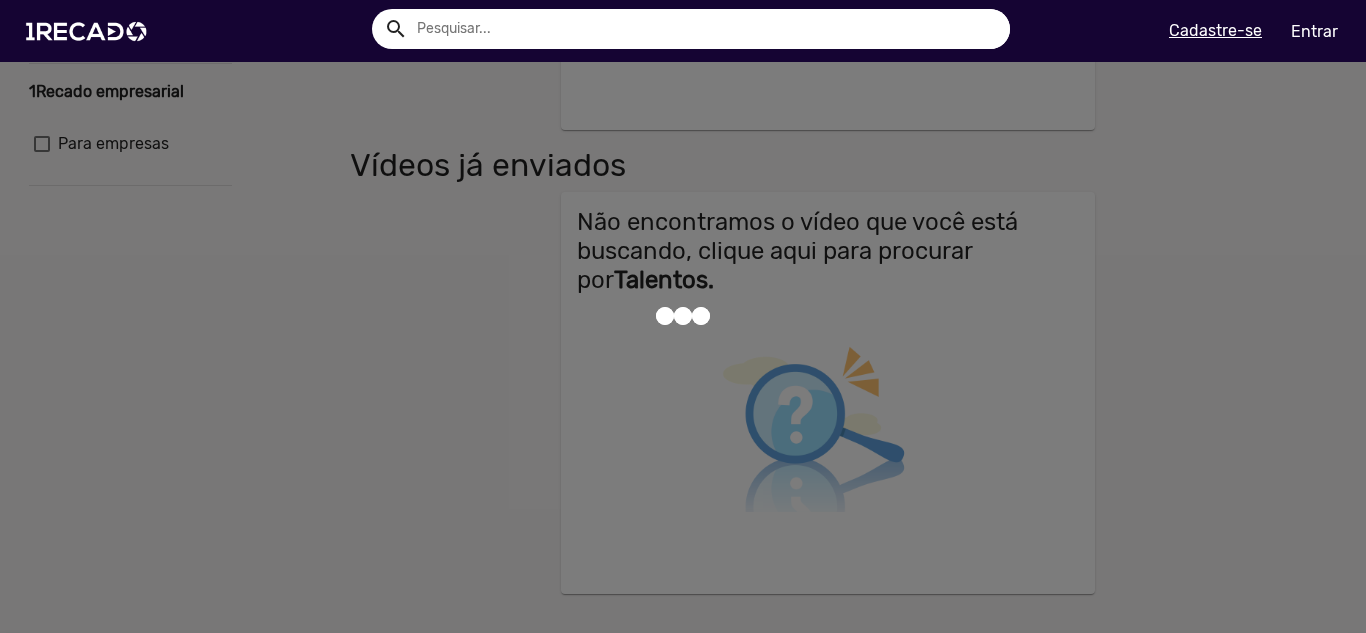 scroll, scrollTop: 0, scrollLeft: 0, axis: both 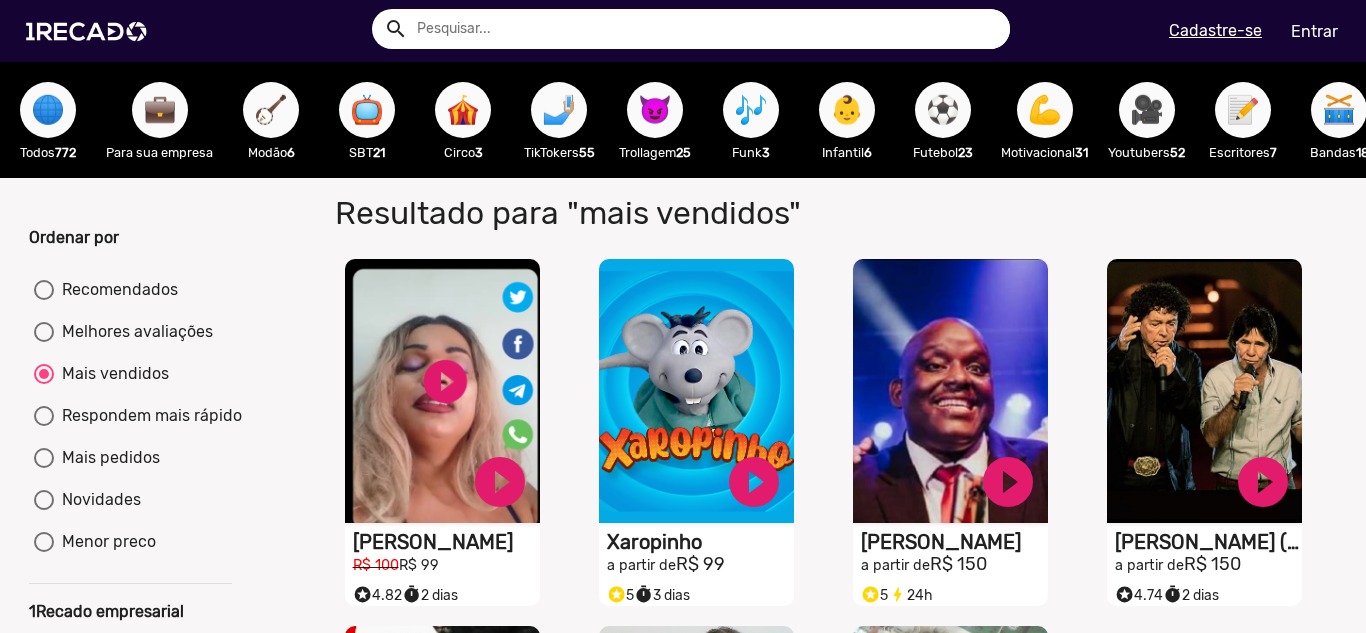 click on "Resultado para "mais vendidos"" 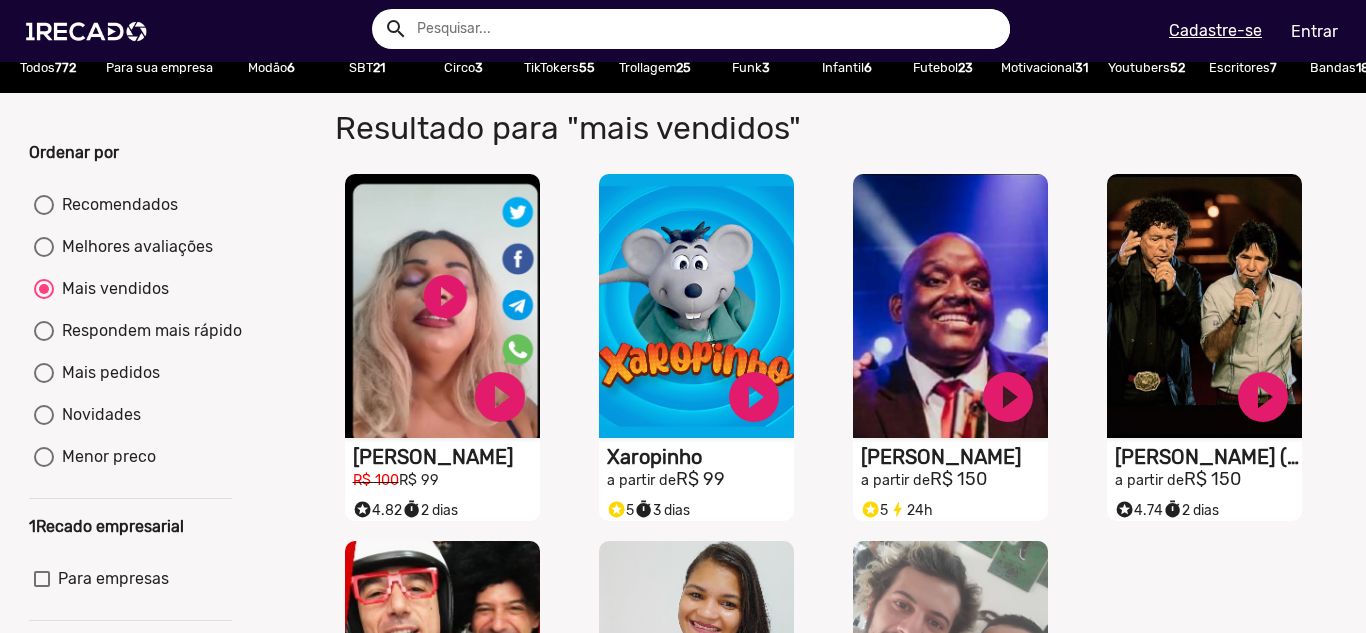 scroll, scrollTop: 80, scrollLeft: 0, axis: vertical 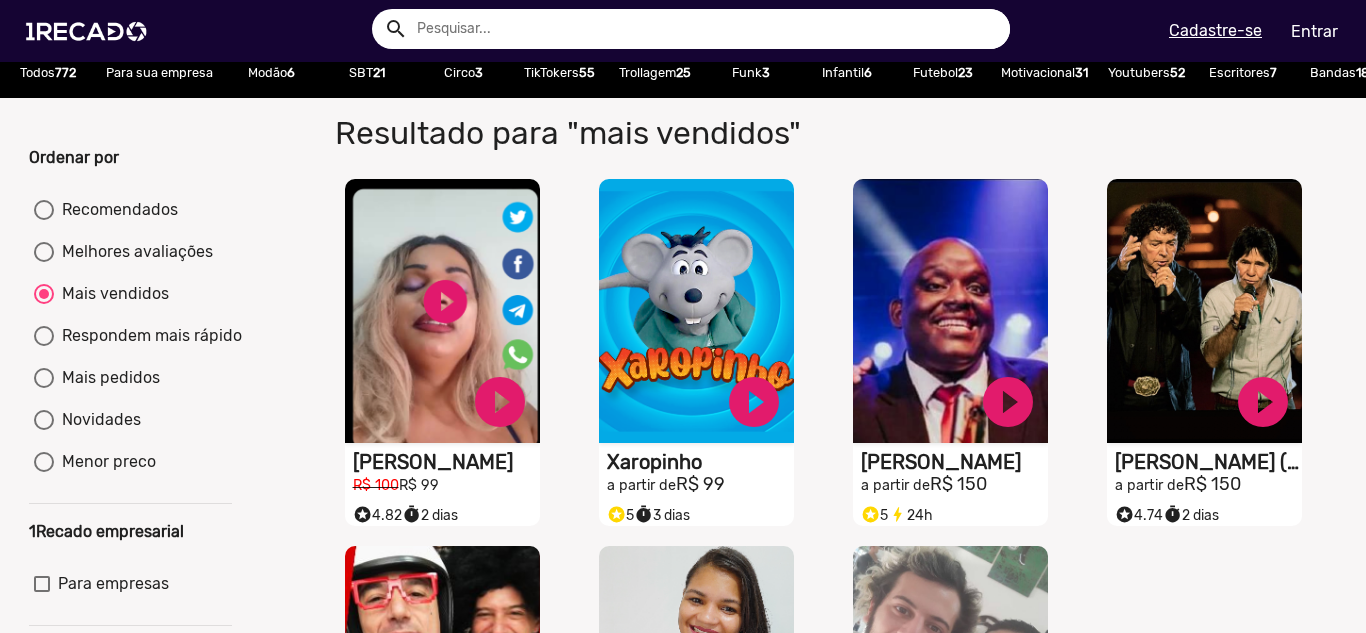 click on "Recomendados     Melhores avaliações     Mais vendidos     Respondem mais rápido     Mais pedidos     Novidades     Menor preco" 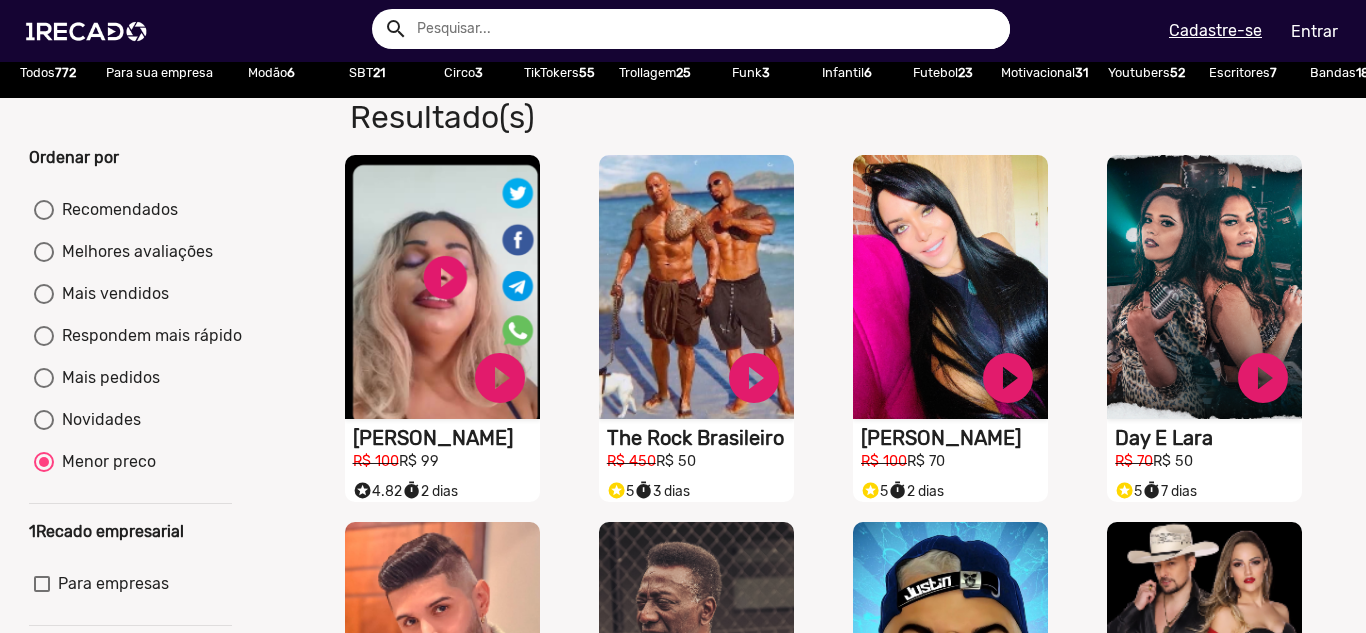 click on "Recomendados" at bounding box center [43, 220] 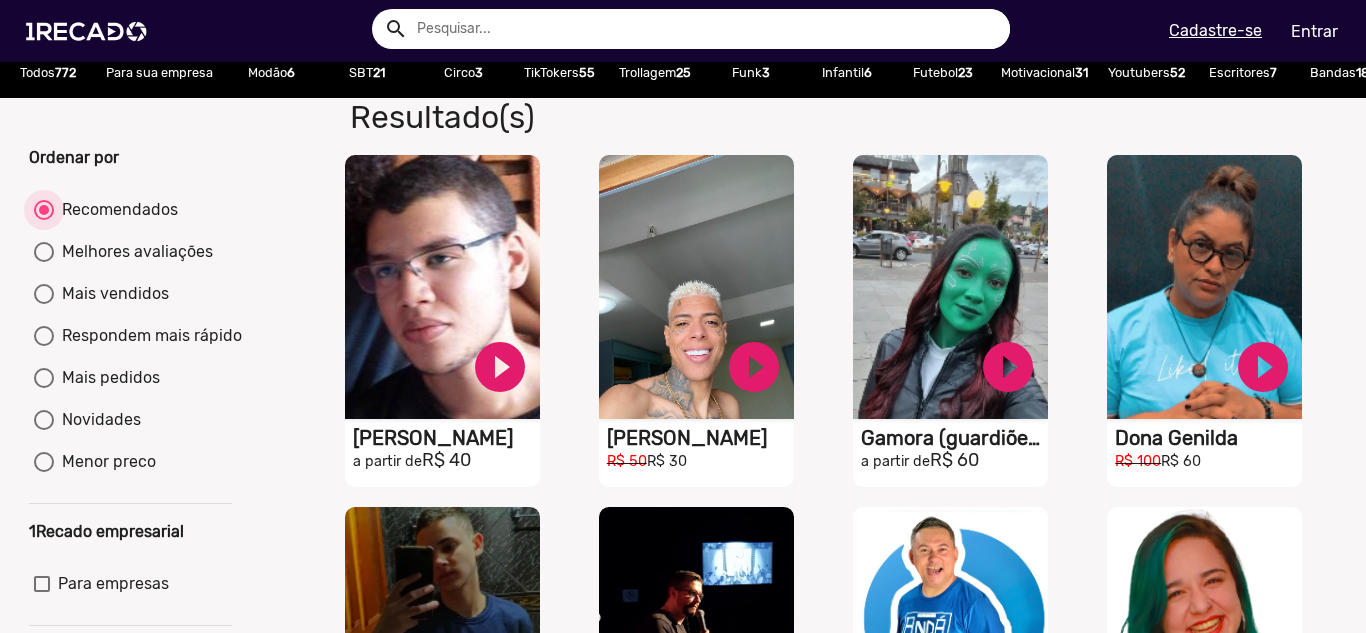 click on "Menor preco" at bounding box center [43, 472] 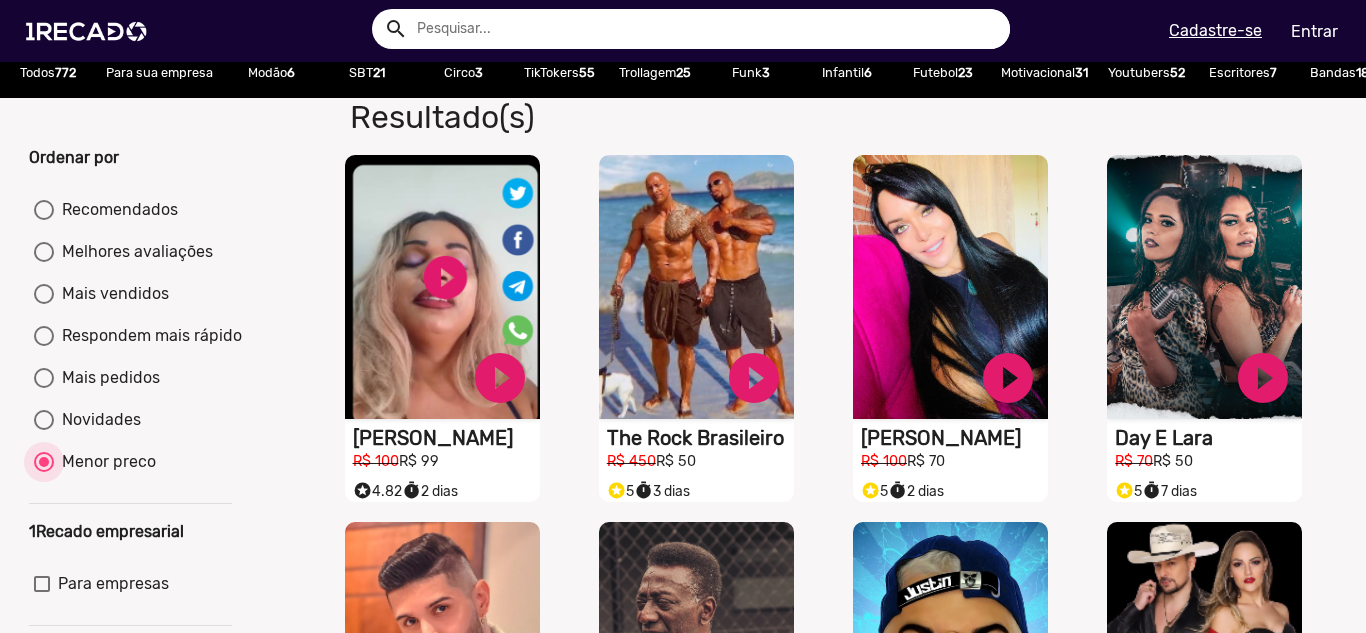 click on "Recomendados" at bounding box center [43, 220] 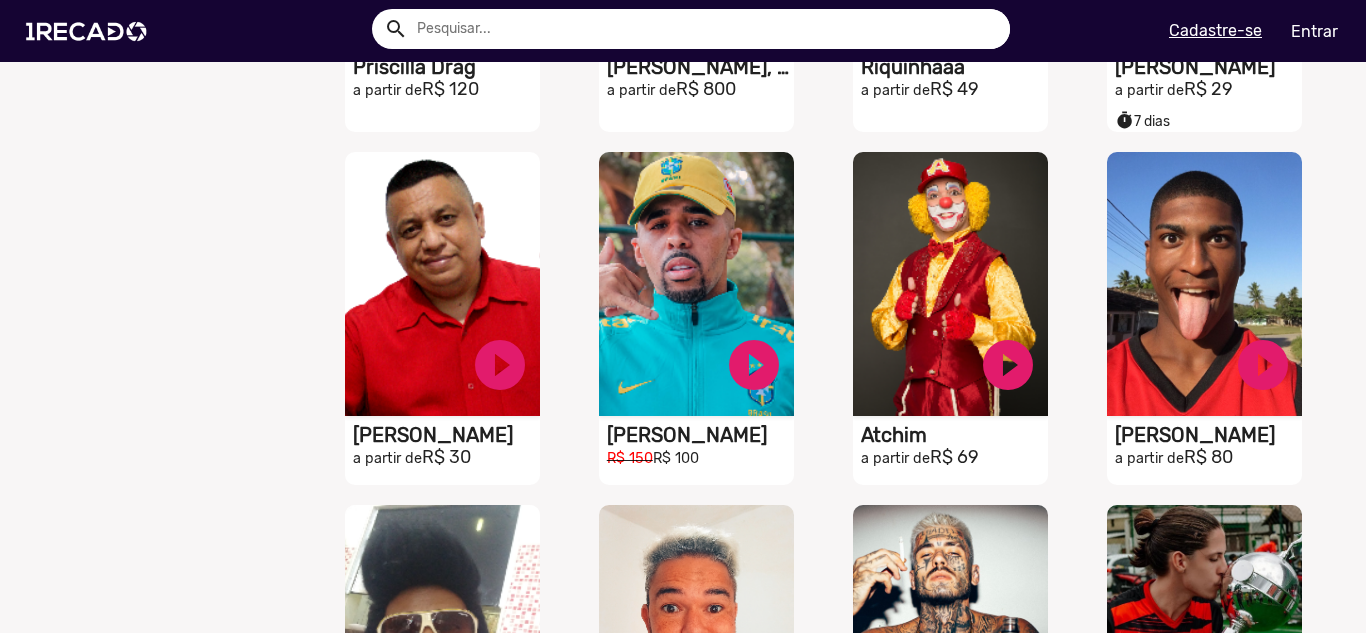 scroll, scrollTop: 1563, scrollLeft: 0, axis: vertical 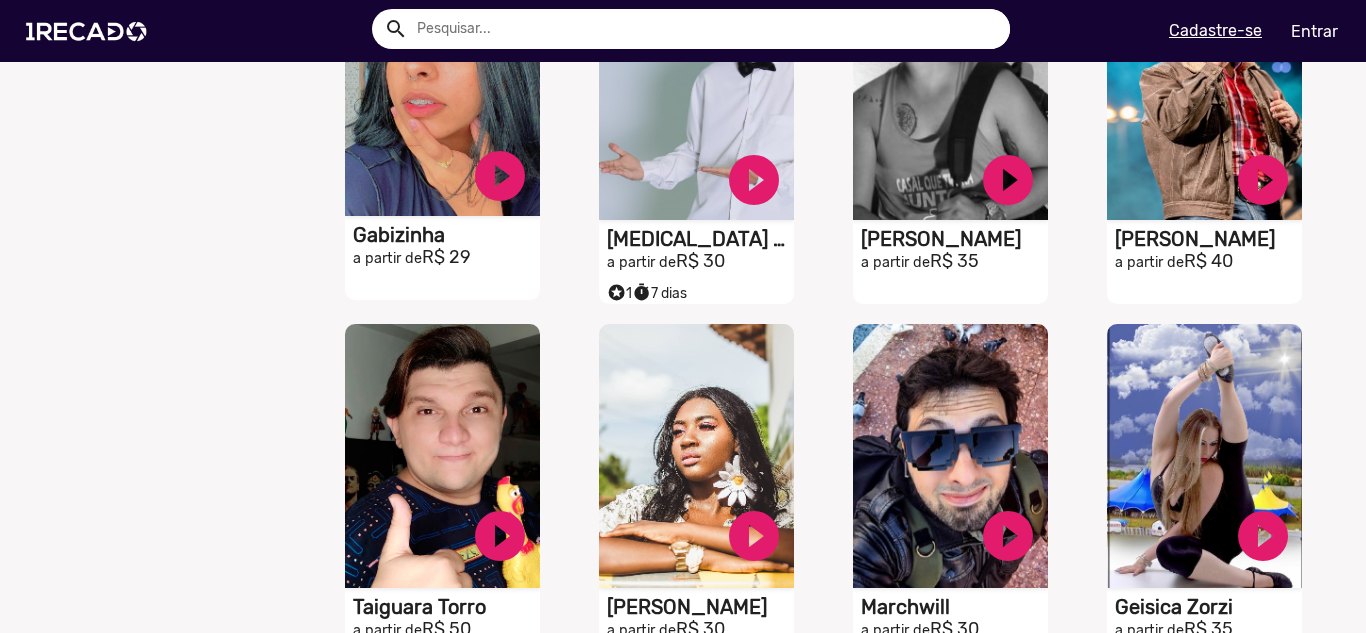 click on "S1RECADO vídeos dedicados para fãs e empresas" at bounding box center [442, -2395] 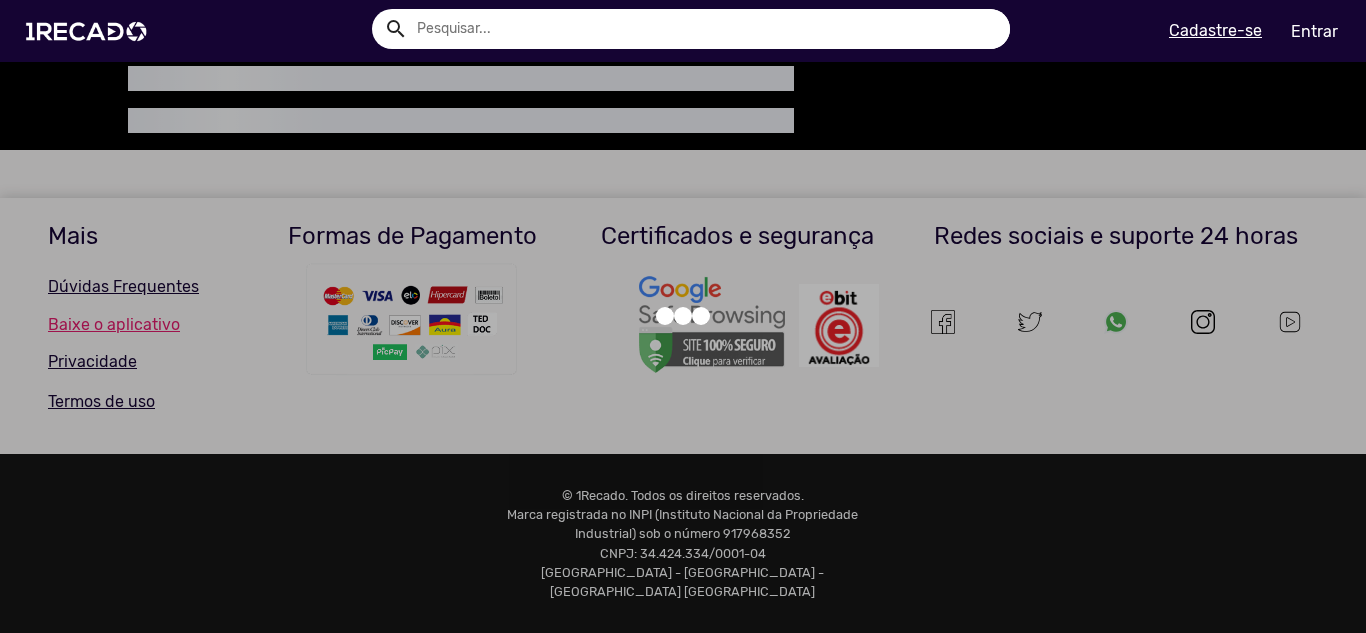 scroll, scrollTop: 0, scrollLeft: 0, axis: both 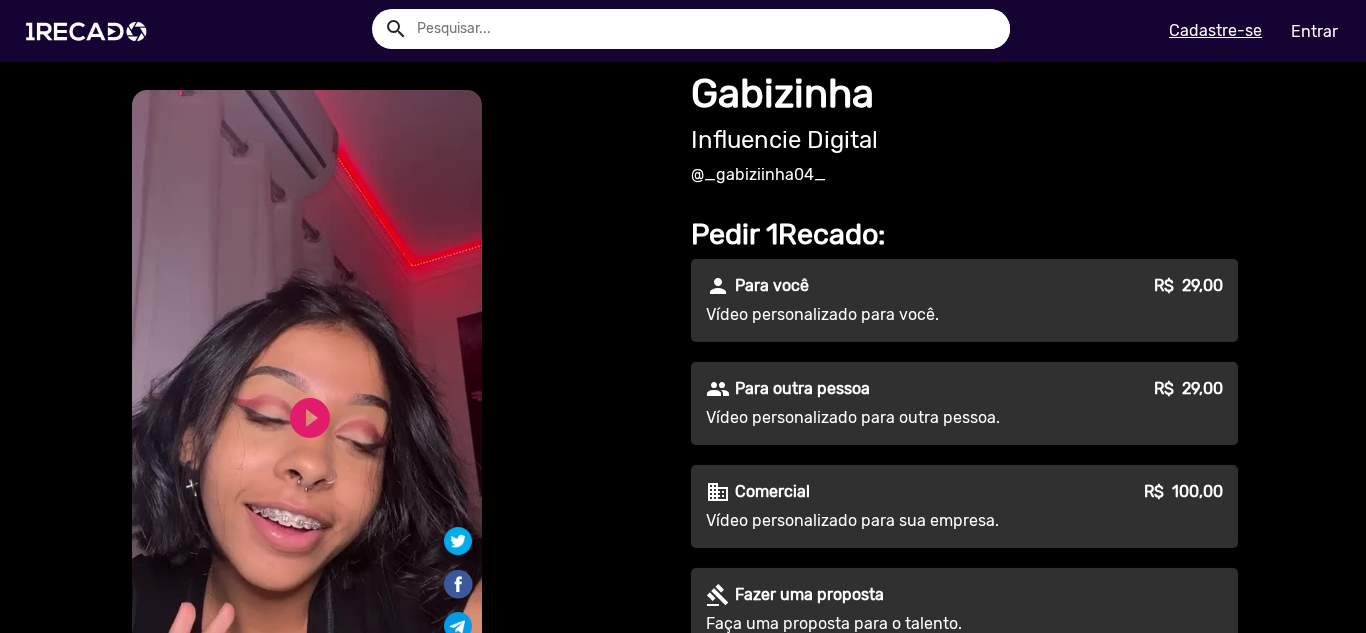 click on "S1RECADO vídeos dedicados para fãs e empresas   S1RECADO vídeos dedicados para fãs e empresas   play_circle_filled   play_circle_filled  Responde em 7 dias  Avaliações 1 star 5" 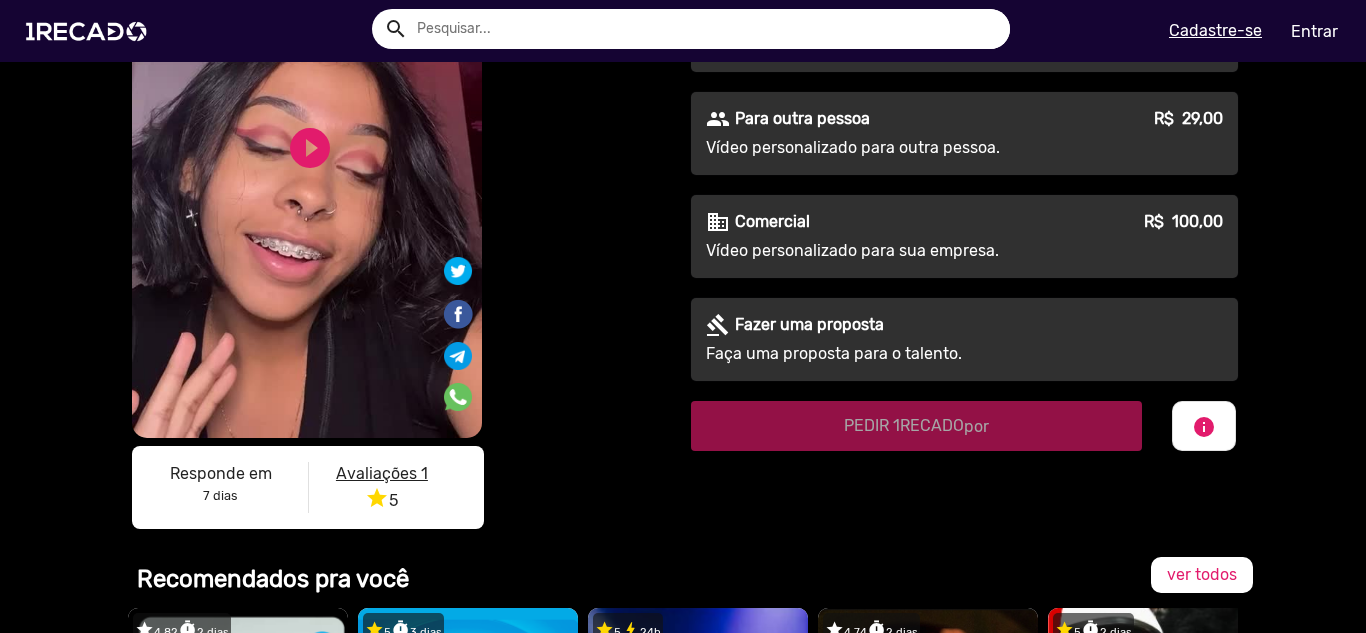 scroll, scrollTop: 213, scrollLeft: 0, axis: vertical 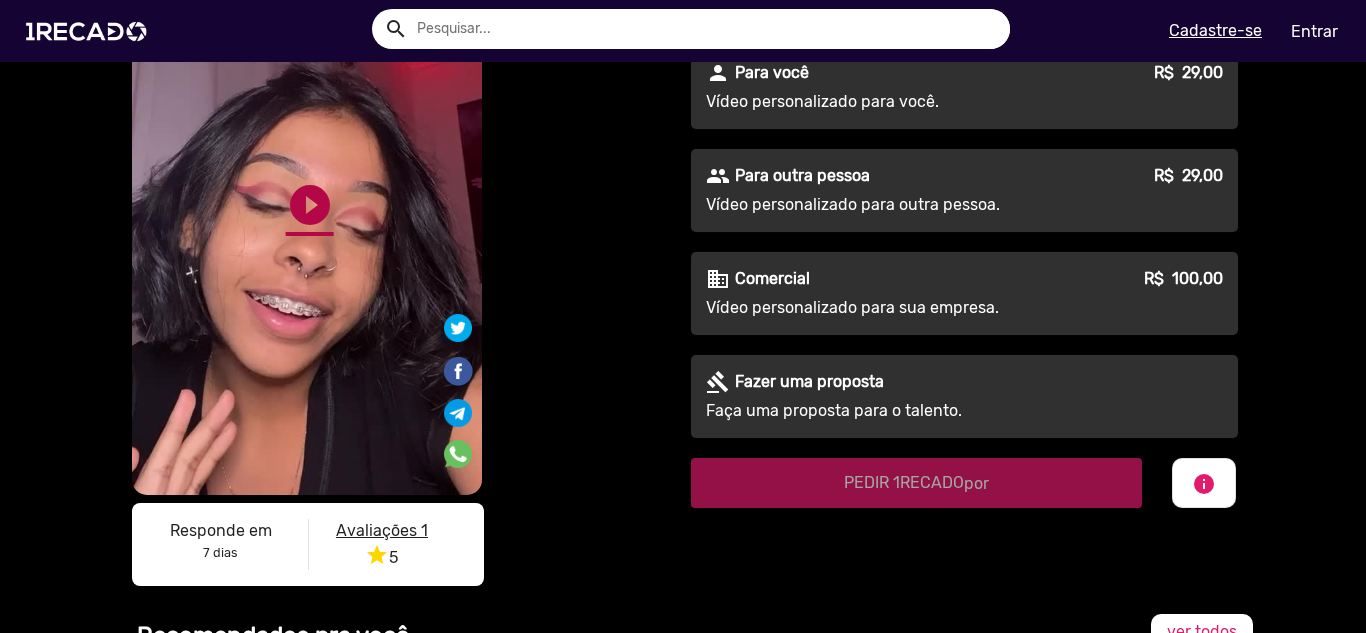 click on "play_circle_filled" 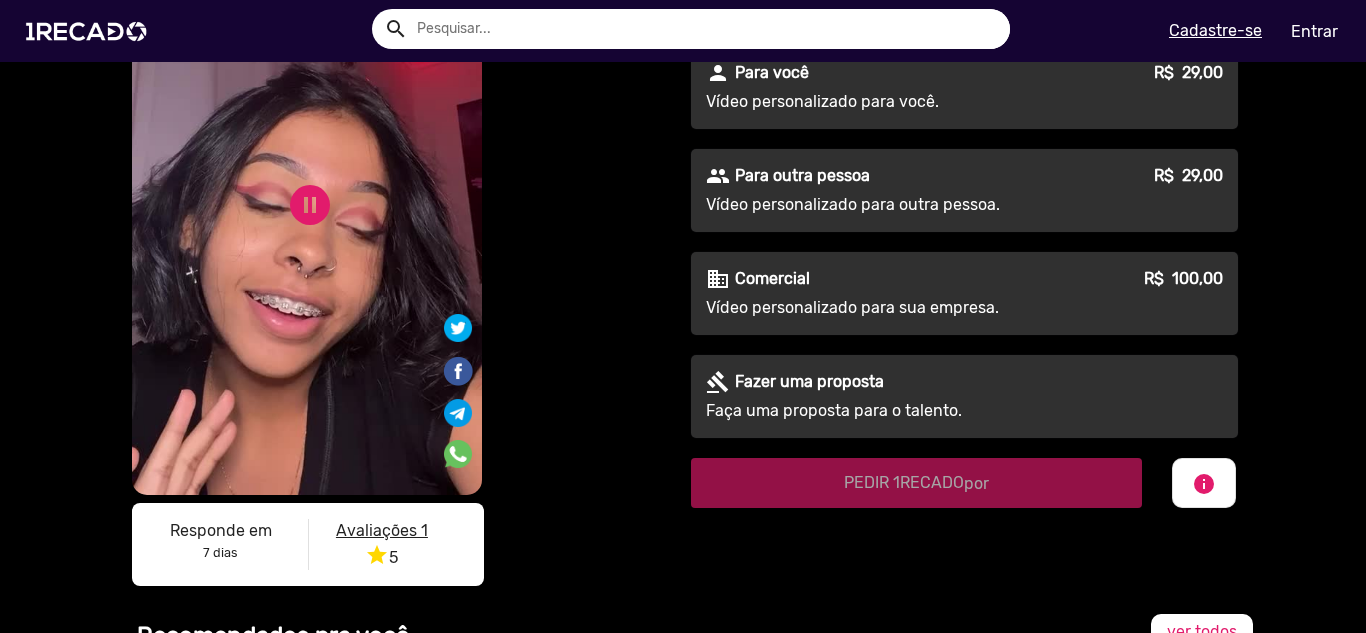 click on "S1RECADO vídeos dedicados para fãs e empresas   S1RECADO vídeos dedicados para fãs e empresas   pause_circle   play_circle_filled  Responde em 7 dias  Avaliações 1 star 5" 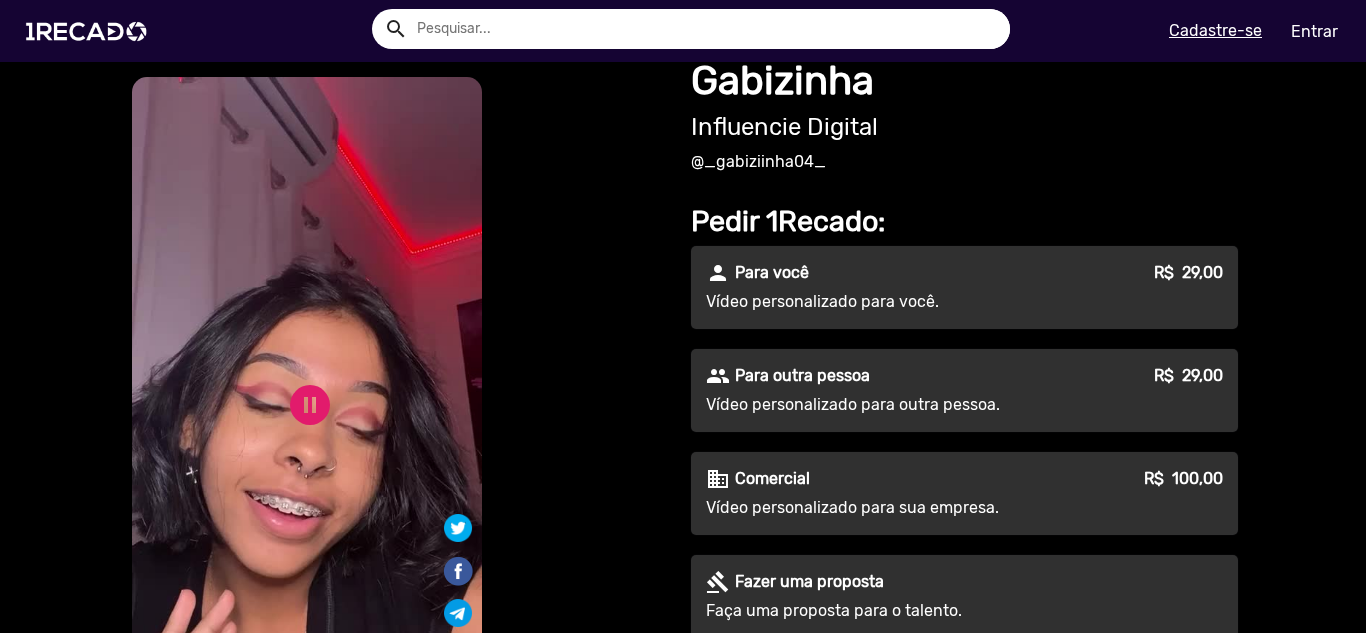 scroll, scrollTop: 0, scrollLeft: 0, axis: both 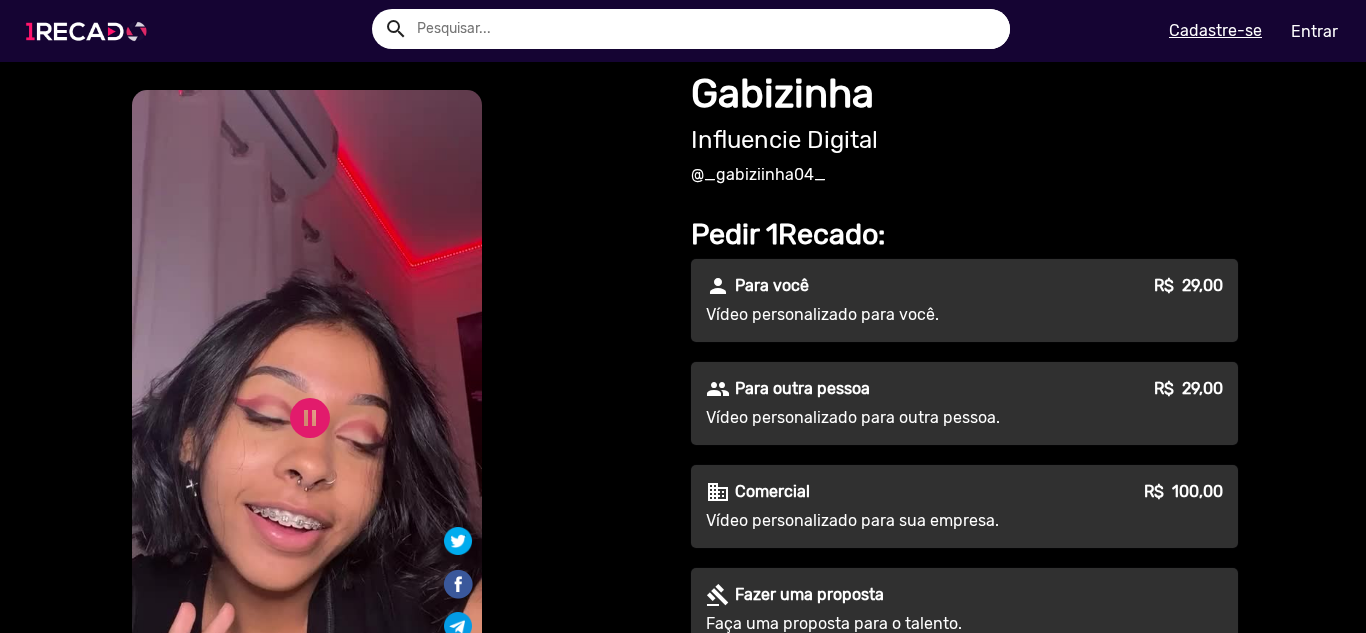 click at bounding box center [90, 31] 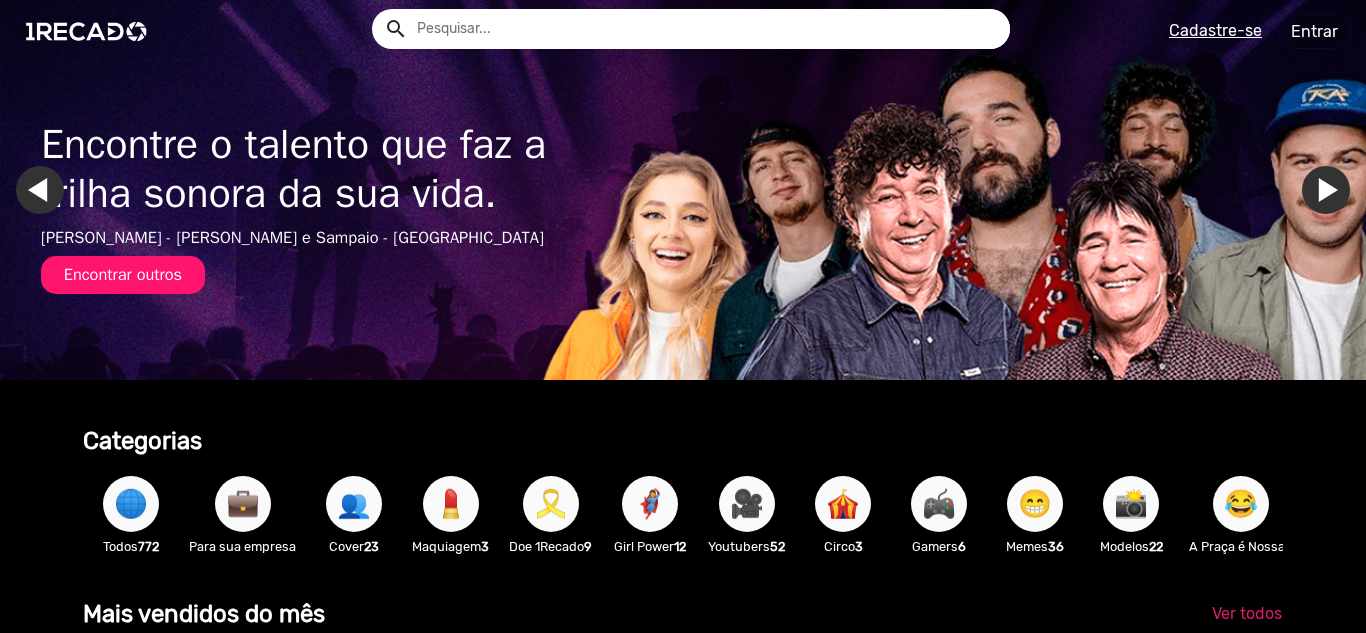 click on "😁" at bounding box center (1035, 504) 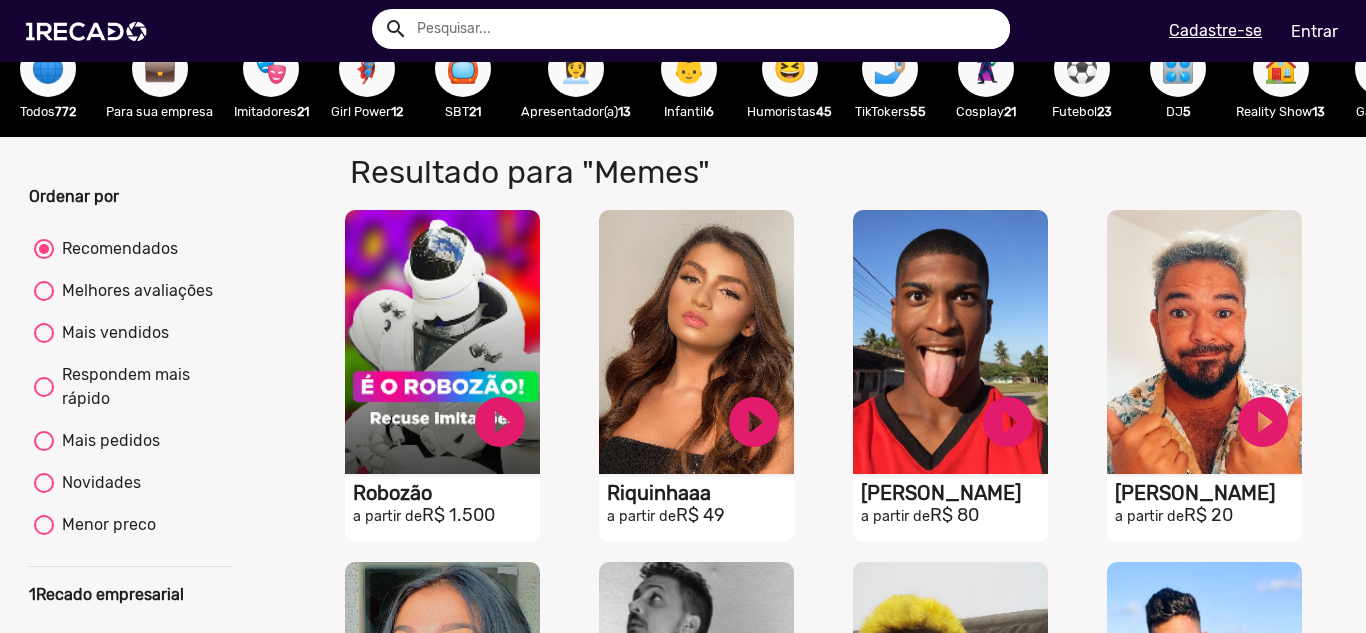 scroll, scrollTop: 0, scrollLeft: 0, axis: both 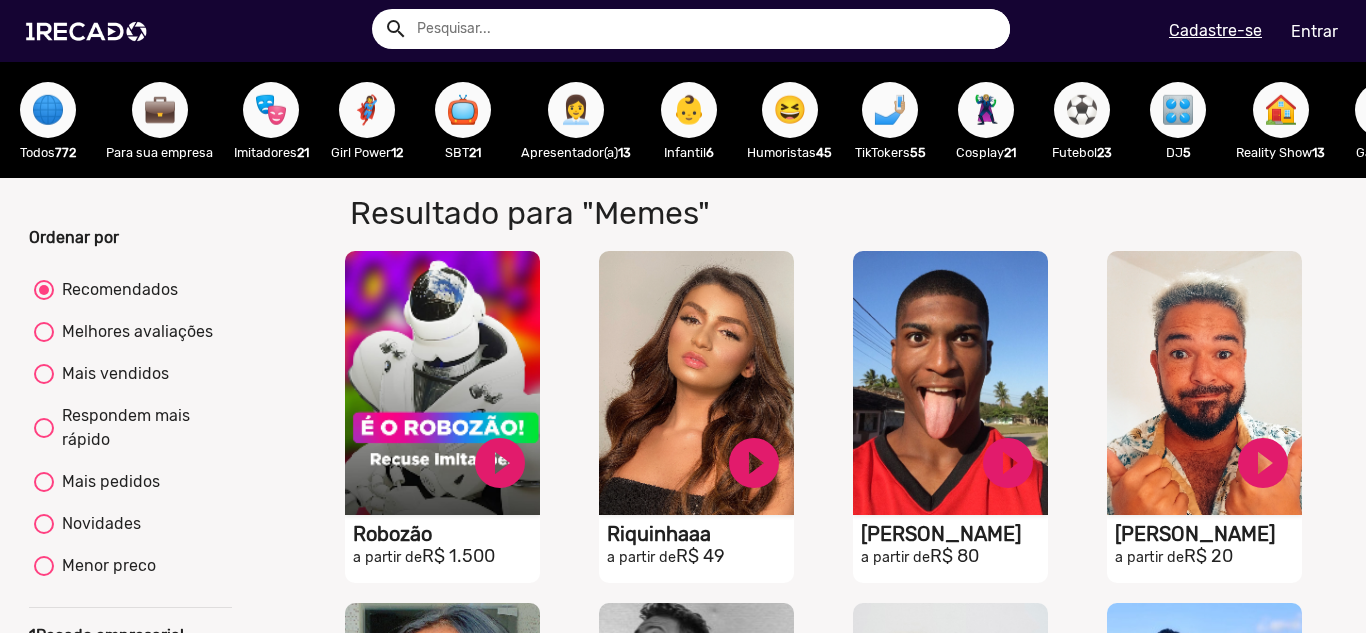 click on "Mais pedidos" at bounding box center [107, 482] 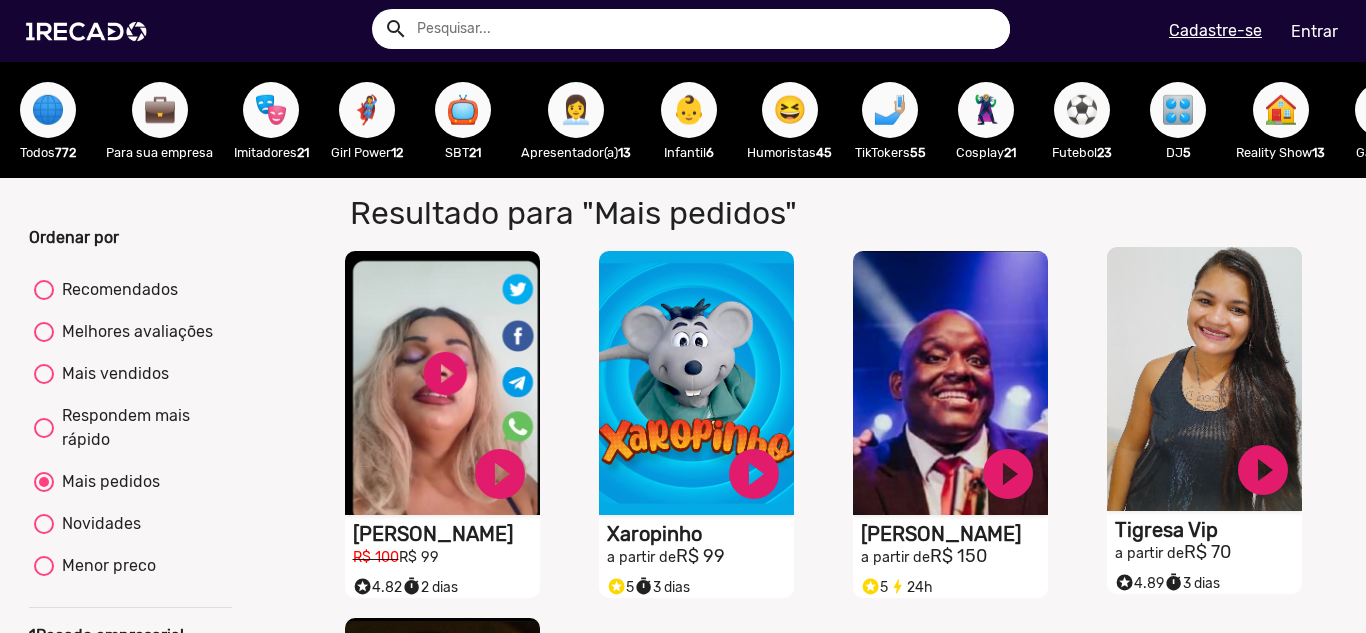click on "S1RECADO vídeos dedicados para fãs e empresas" at bounding box center [442, 383] 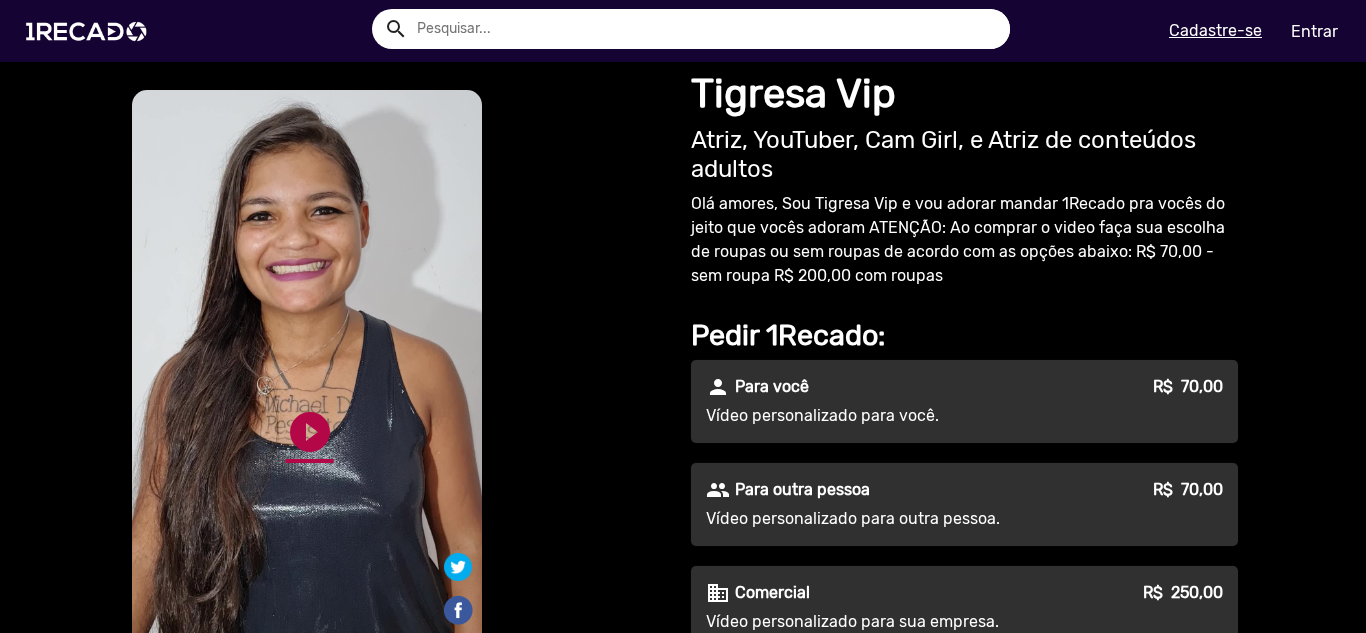 click on "play_circle_filled" 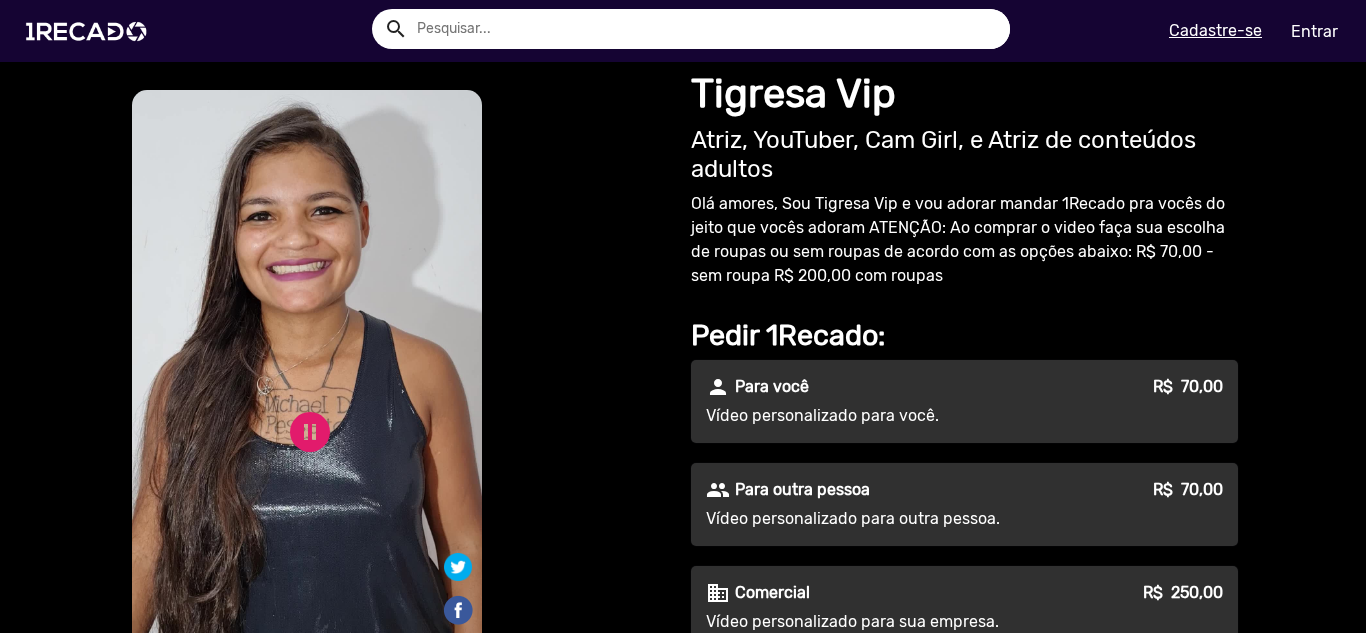 click on "S1RECADO vídeos dedicados para fãs e empresas   S1RECADO vídeos dedicados para fãs e empresas   pause_circle   play_circle_filled  Responde em 3 dias.  Avaliações (184) star 4.89" 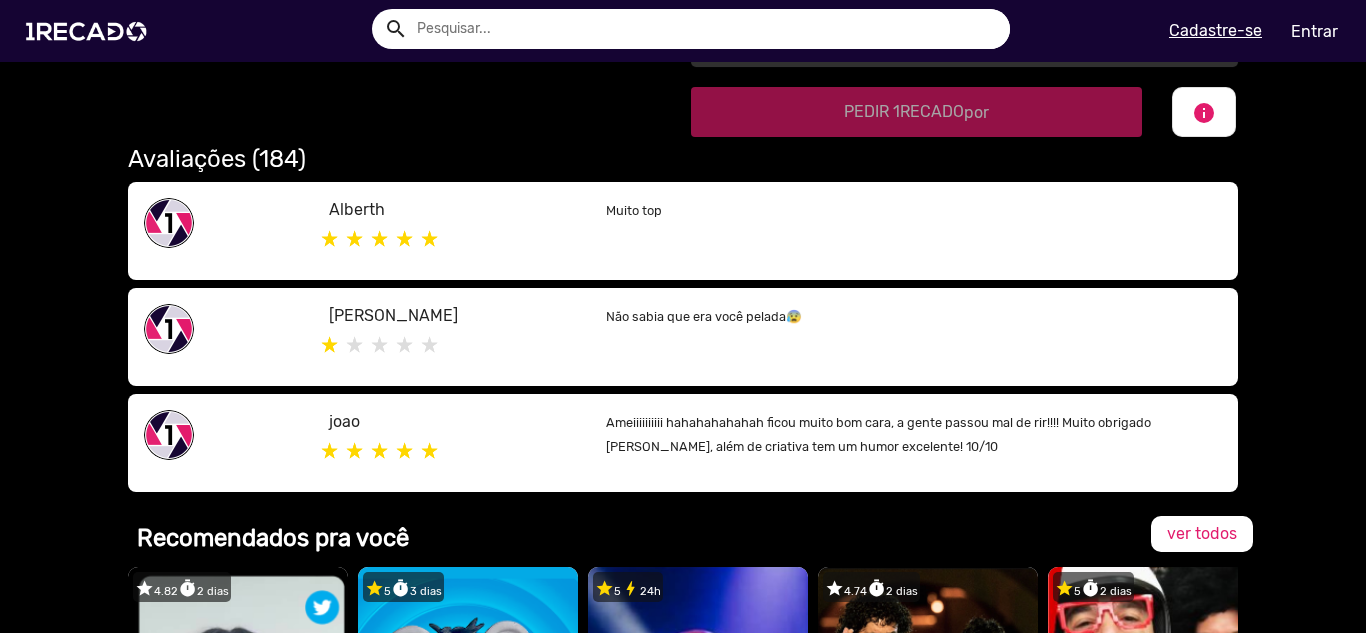 scroll, scrollTop: 1000, scrollLeft: 0, axis: vertical 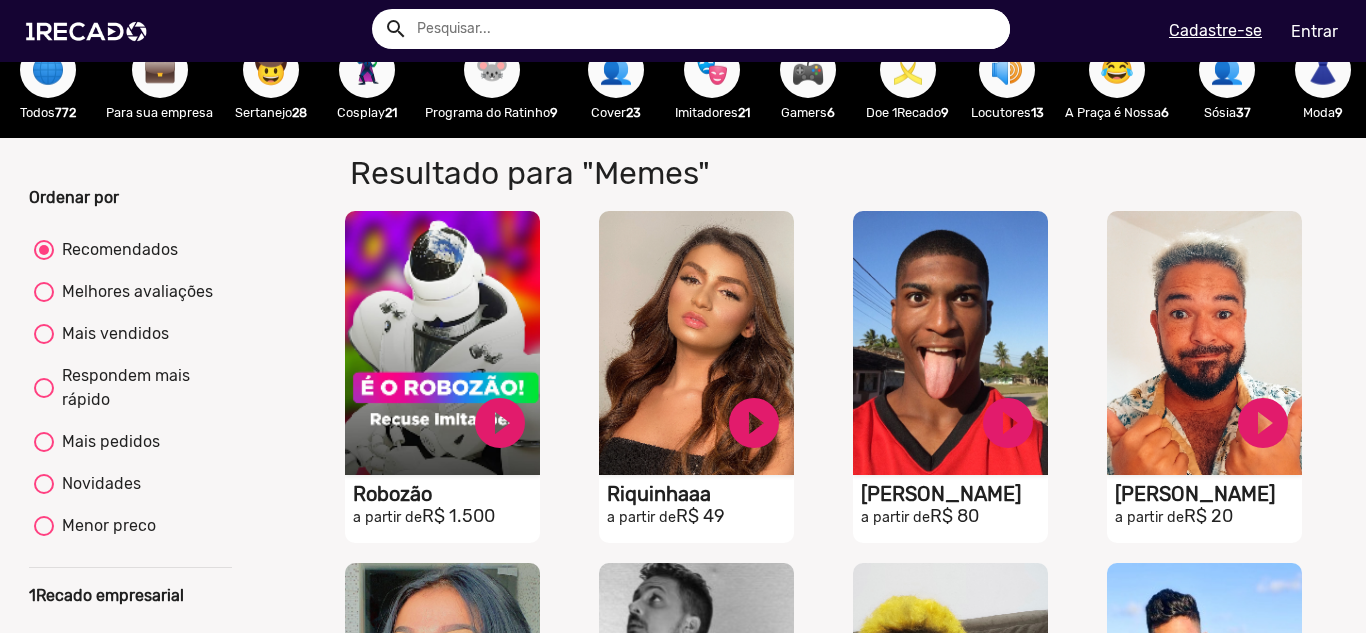 click at bounding box center (44, 442) 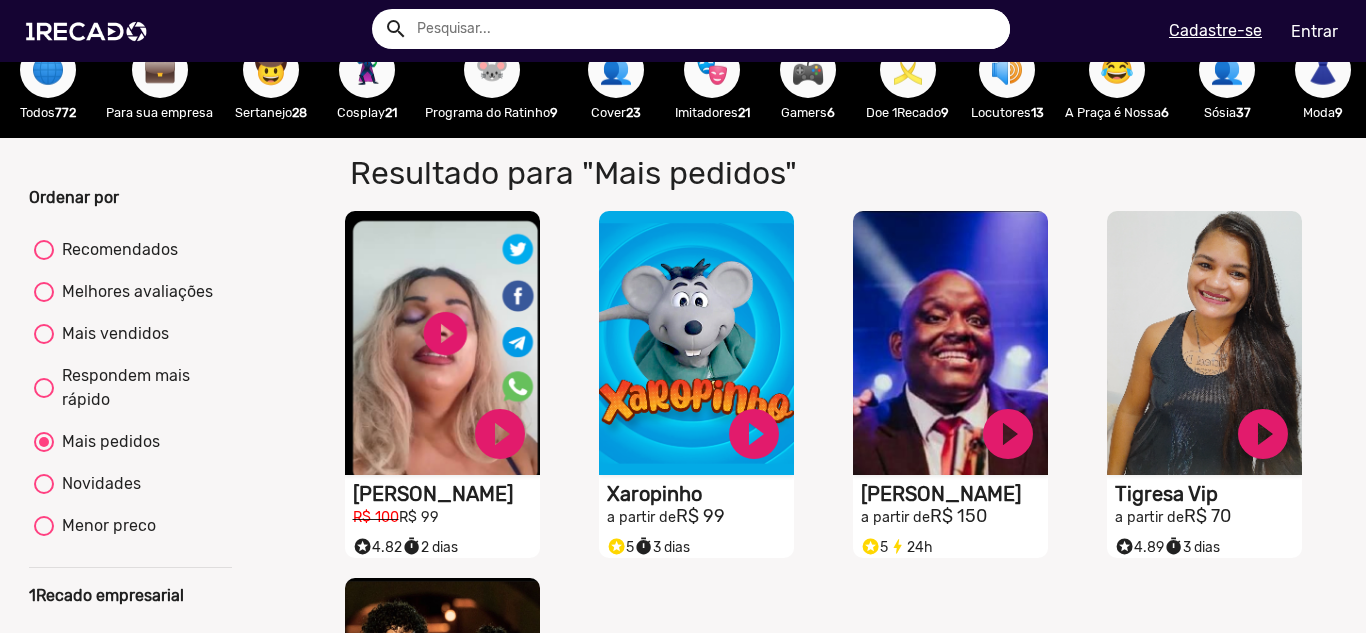 click on "S1RECADO vídeos dedicados para fãs e empresas" at bounding box center (442, 343) 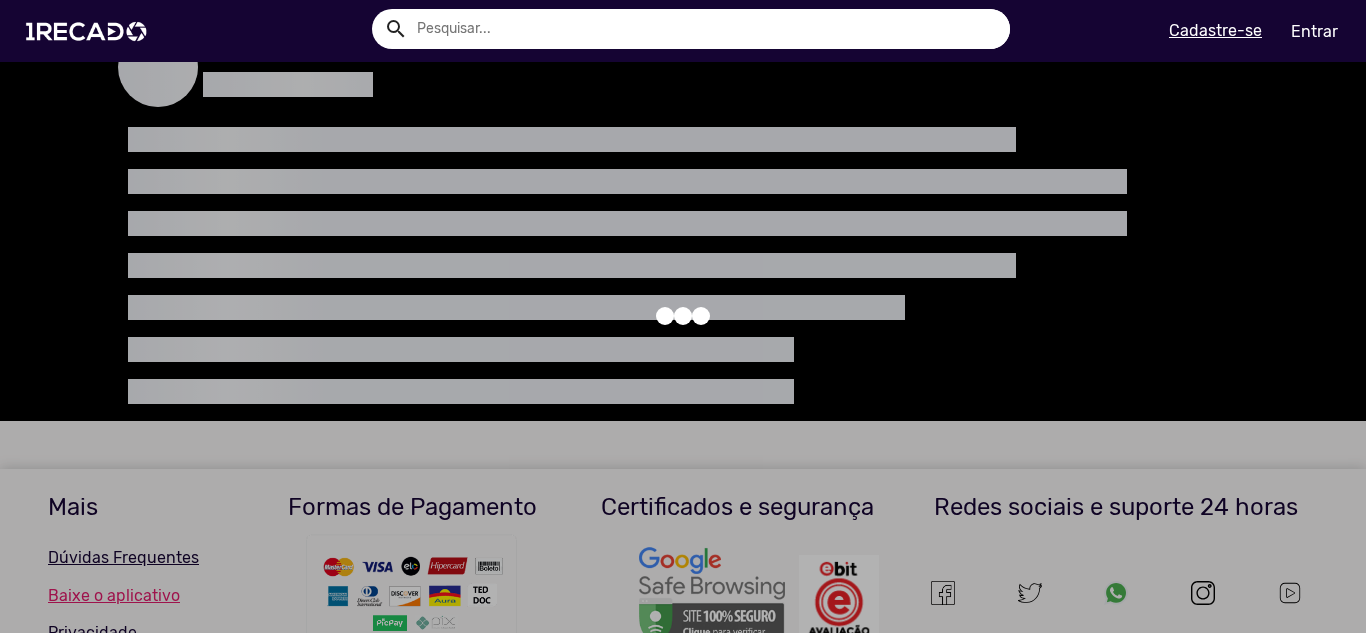 scroll, scrollTop: 0, scrollLeft: 0, axis: both 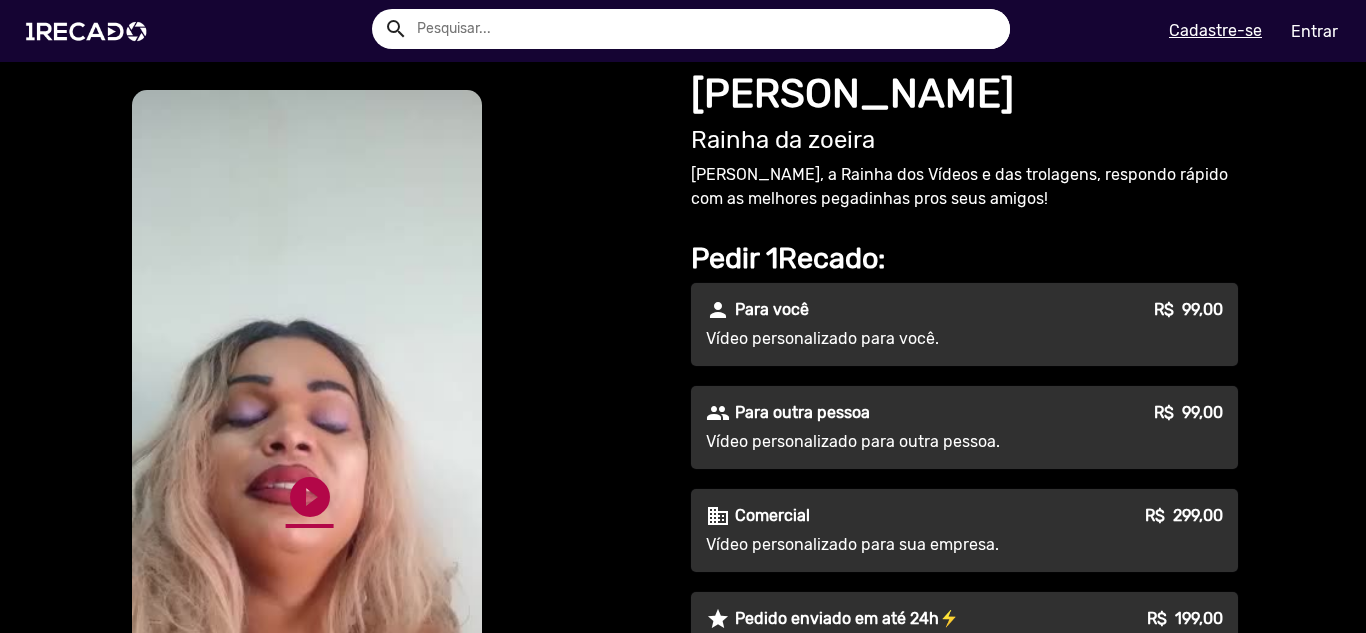 click on "play_circle_filled" 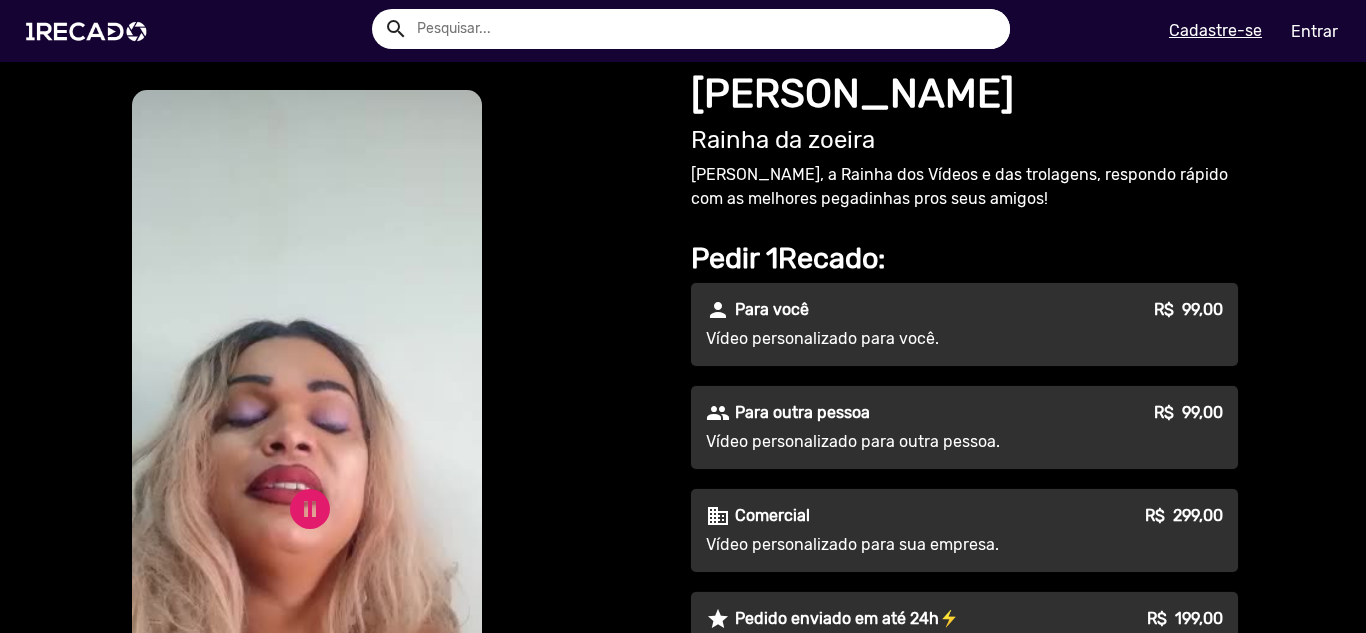 click on "S1RECADO vídeos dedicados para fãs e empresas   S1RECADO vídeos dedicados para fãs e empresas   pause_circle   play_circle_filled  Responde em 2 dias.  Avaliações (655) star 4.82" 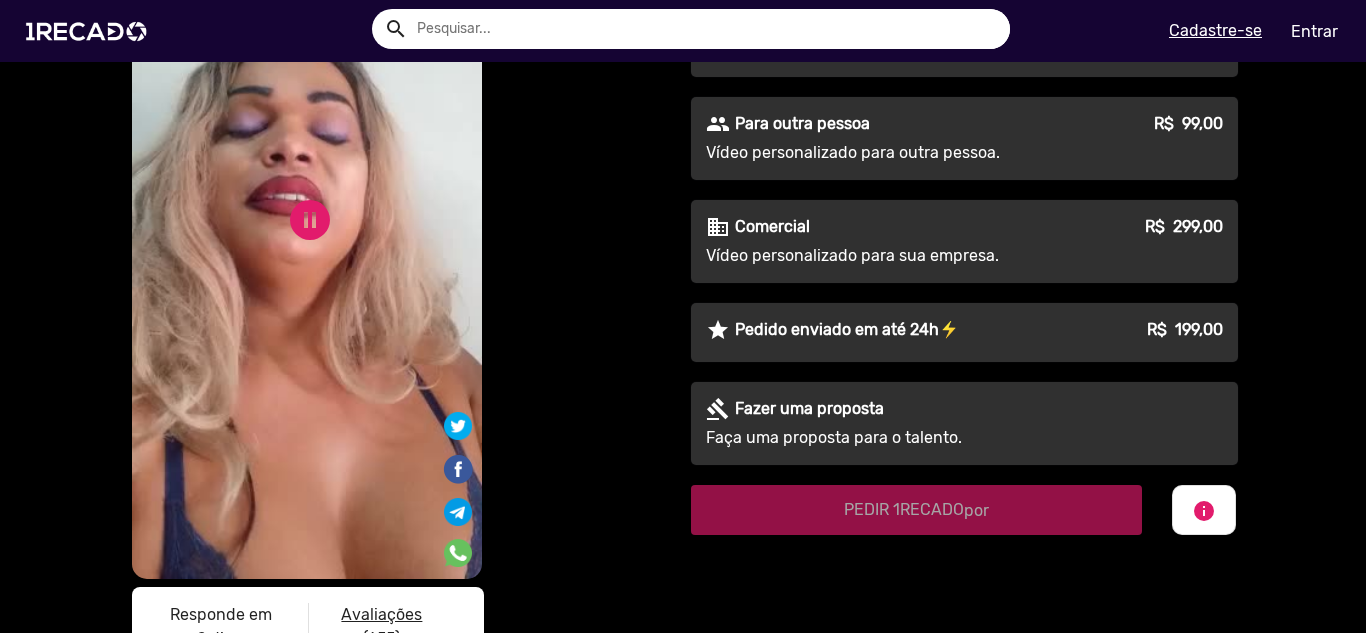 scroll, scrollTop: 320, scrollLeft: 0, axis: vertical 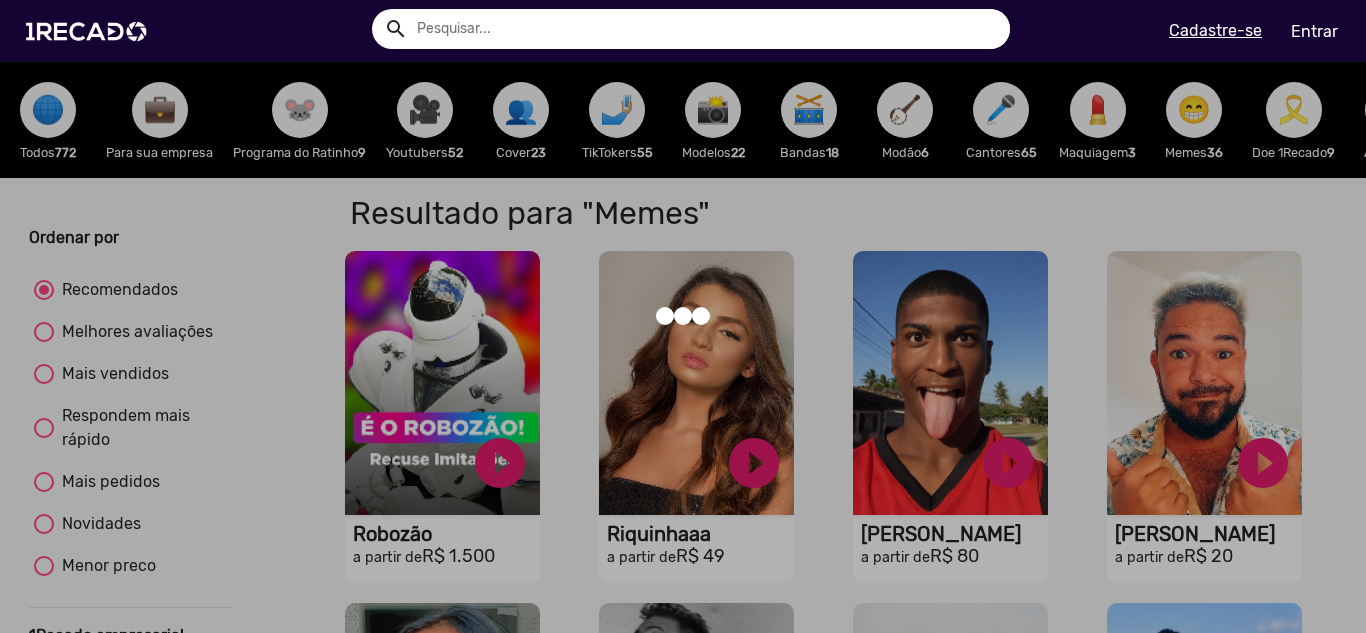 click at bounding box center (44, 482) 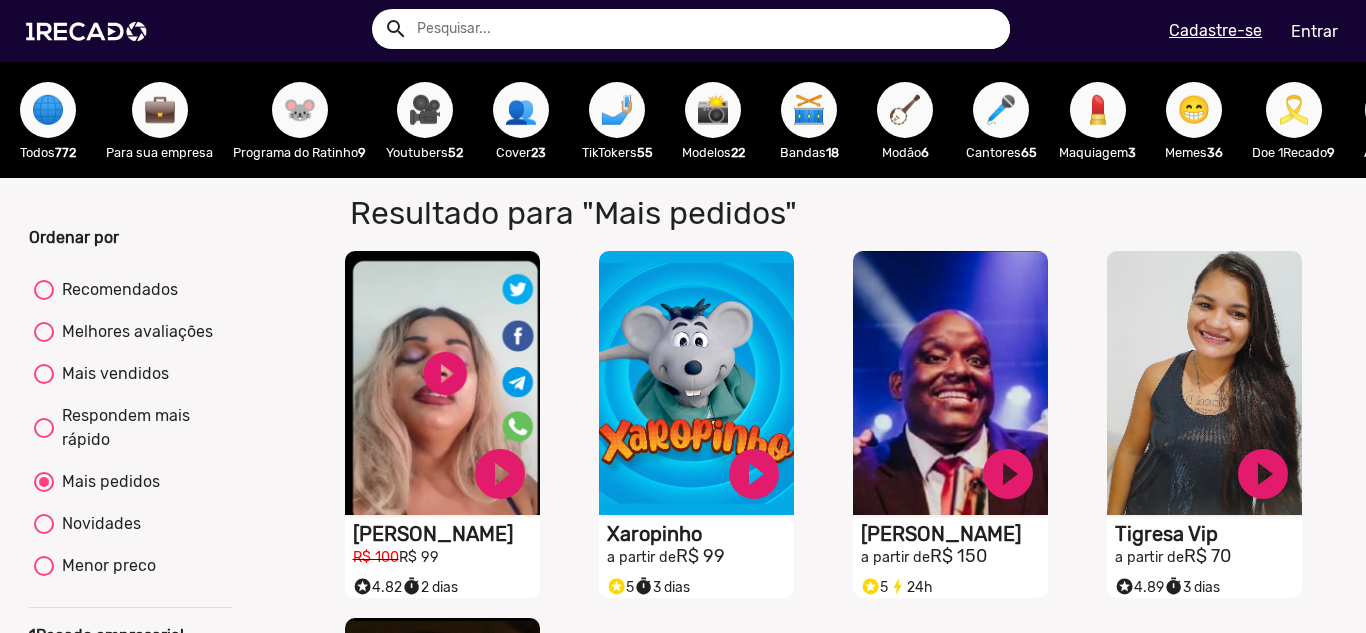 click on "Novidades" at bounding box center [43, 534] 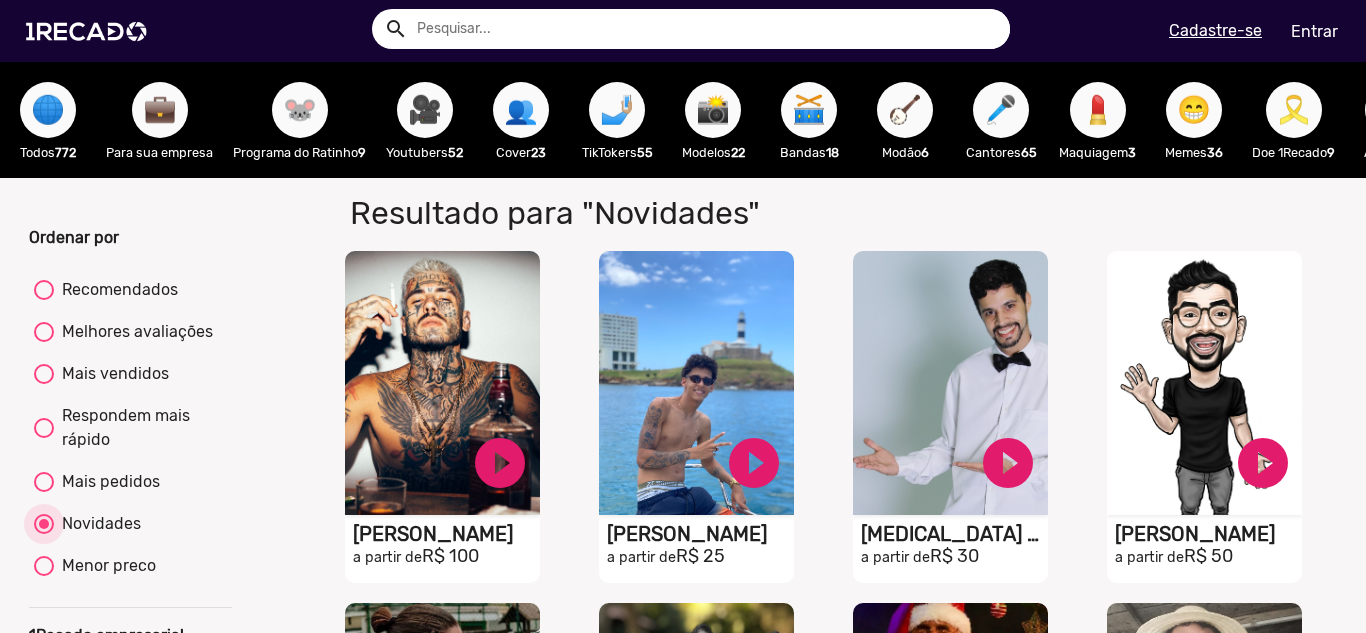 click on "Mais pedidos" at bounding box center (107, 482) 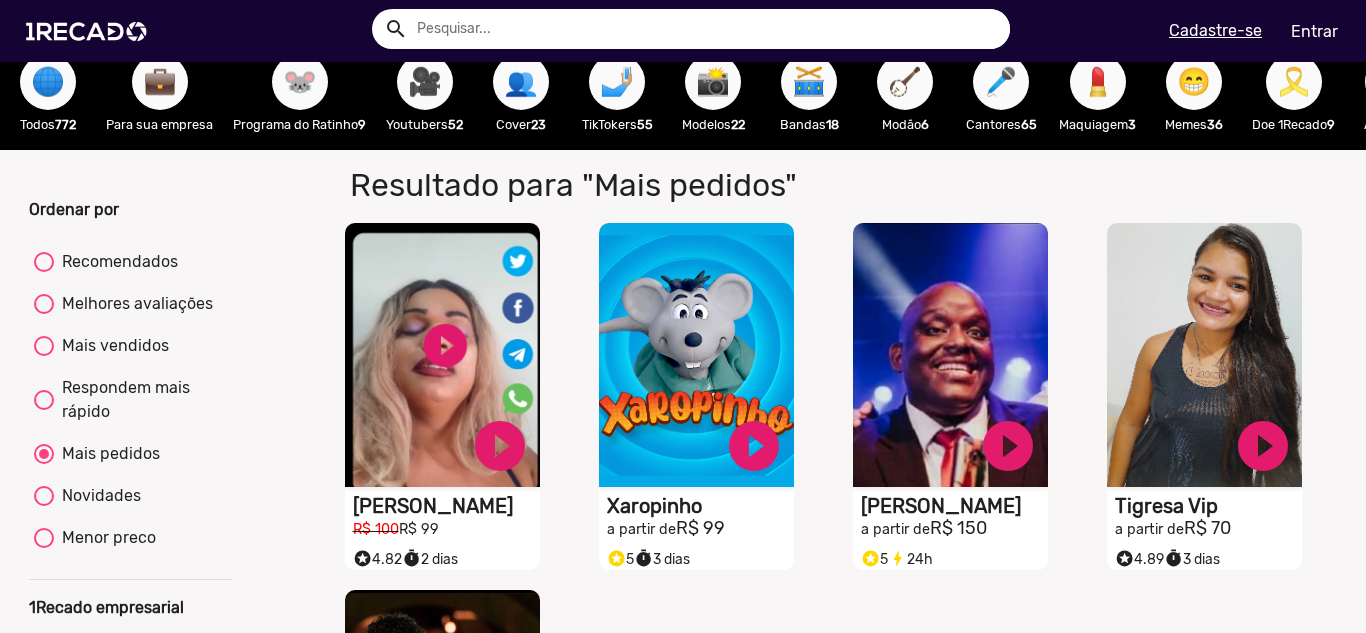 scroll, scrollTop: 17, scrollLeft: 0, axis: vertical 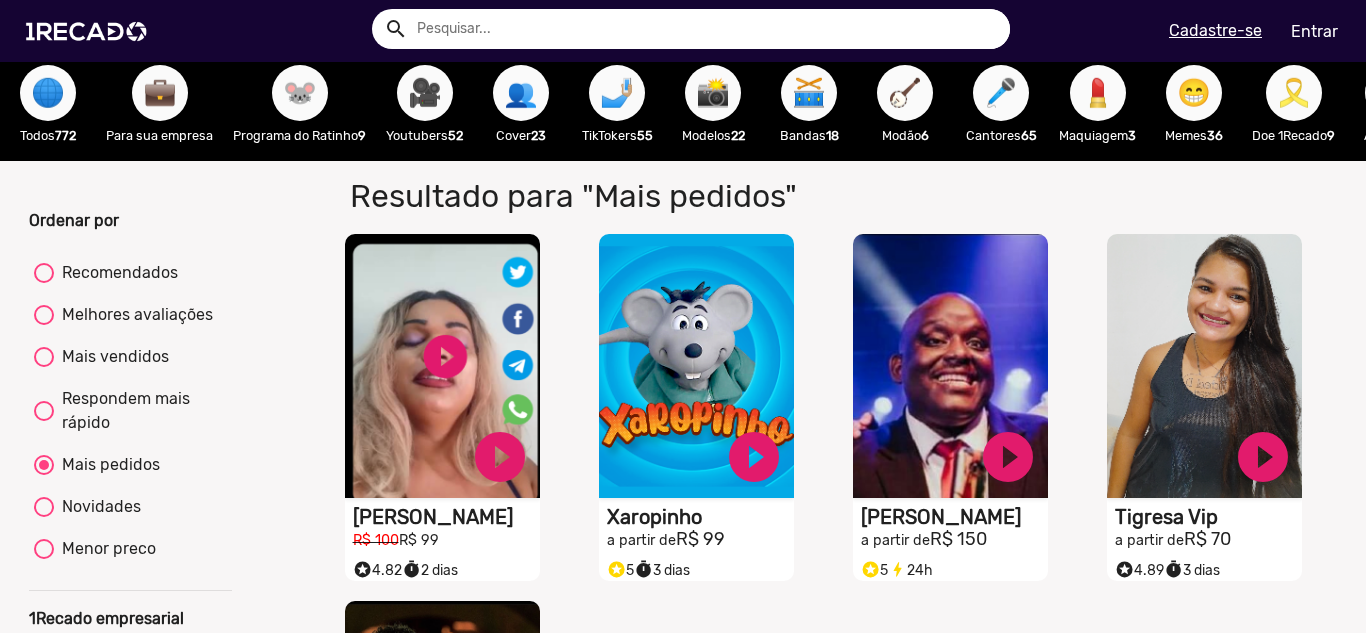 click on "Melhores avaliações" at bounding box center [133, 315] 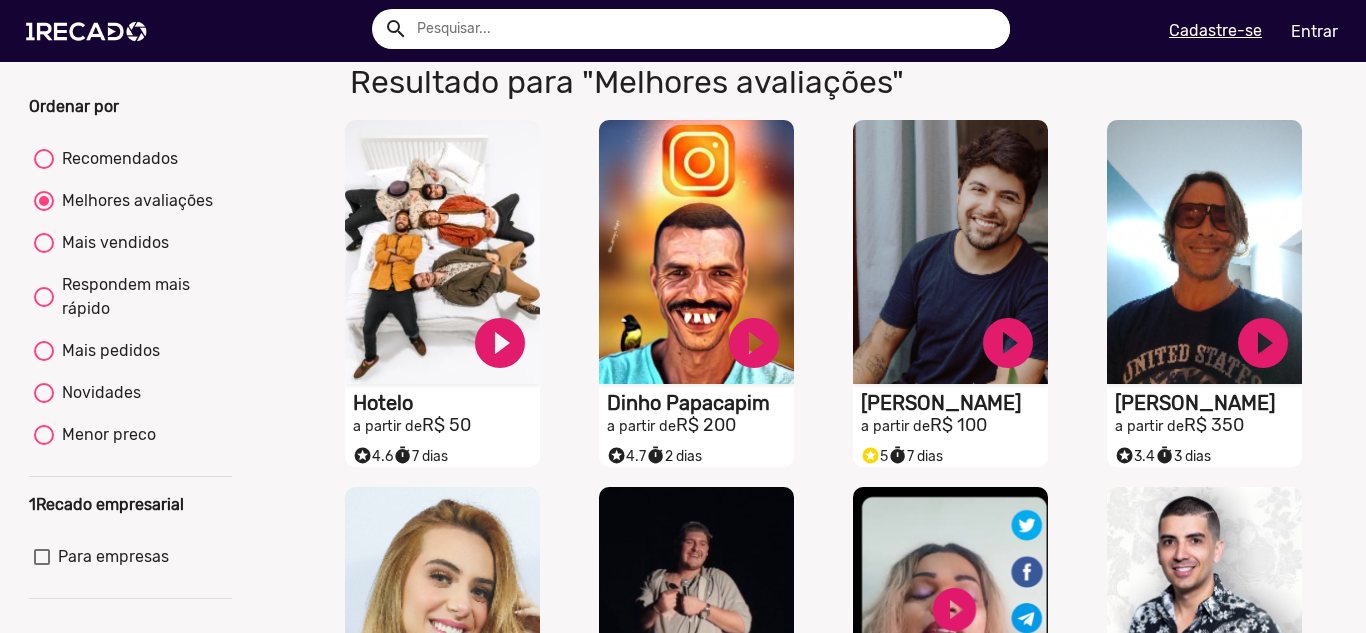 scroll, scrollTop: 157, scrollLeft: 0, axis: vertical 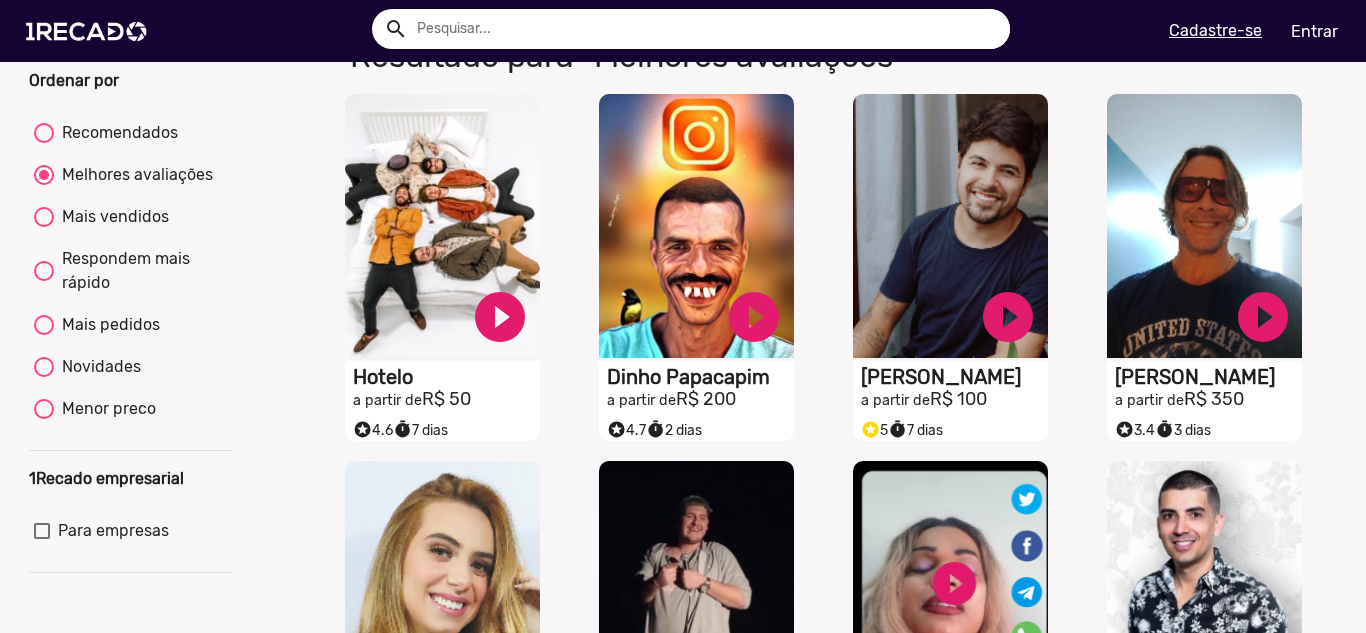 click on "Resultado para "Melhores avaliações"   para "Melhores avaliações"   S1RECADO vídeos dedicados para fãs e empresas   play_circle_filled  Hotelo a partir de  R$ 50  stars 4.6  timer  7 dias   S1RECADO vídeos dedicados para fãs e empresas   play_circle_filled  Dinho Papacapim  a partir de  R$ 200  stars 4.7  timer  2 dias   S1RECADO vídeos dedicados para fãs e empresas   play_circle_filled  [PERSON_NAME] a partir de  R$ 100  stars 5  timer  7 dias   S1RECADO vídeos dedicados para fãs e empresas   play_circle_filled  [PERSON_NAME] a partir de  R$ 350  stars 3.4  timer  3 dias   S1RECADO vídeos dedicados para fãs e empresas   play_circle_filled  [PERSON_NAME] a partir de  R$ 25  stars 4.89  timer  8 dias   S1RECADO vídeos dedicados para fãs e empresas   play_circle_filled  [PERSON_NAME] (churros) a partir de  R$ 50  stars 5  timer  7 dias   S1RECADO vídeos dedicados para fãs e empresas   play_circle_filled  [PERSON_NAME] R$ 100  R$ 99 stars 4.82  timer  2 dias  5" 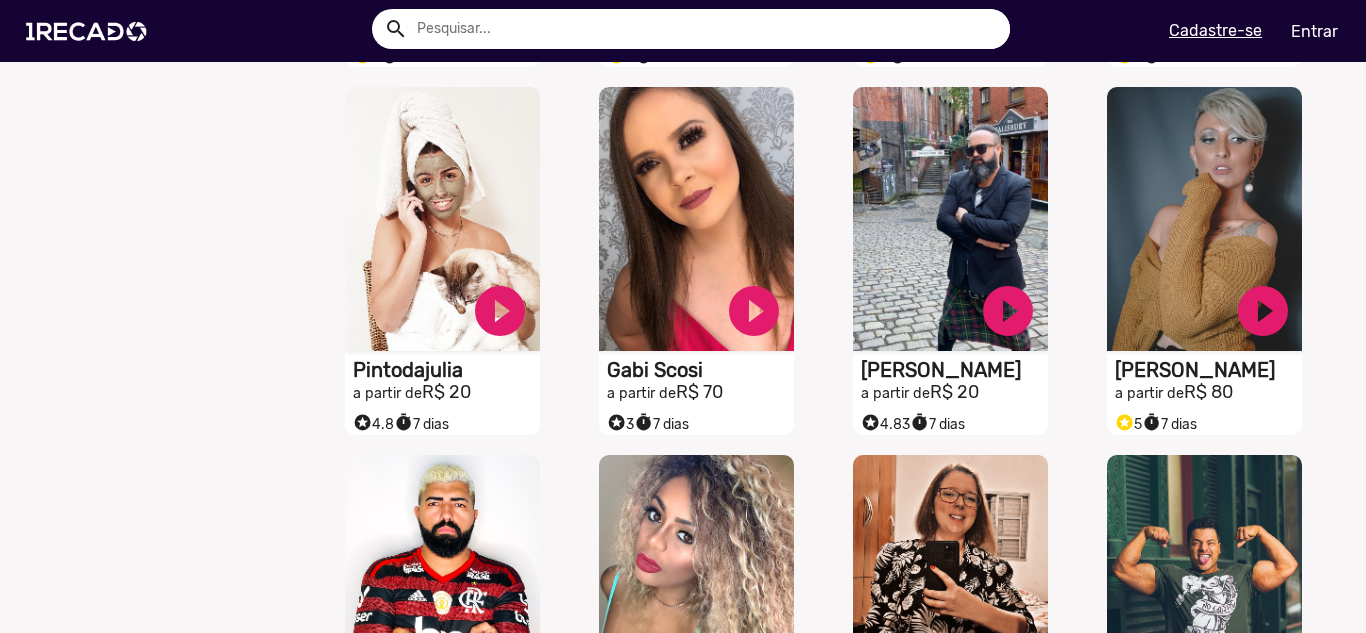 scroll, scrollTop: 1591, scrollLeft: 0, axis: vertical 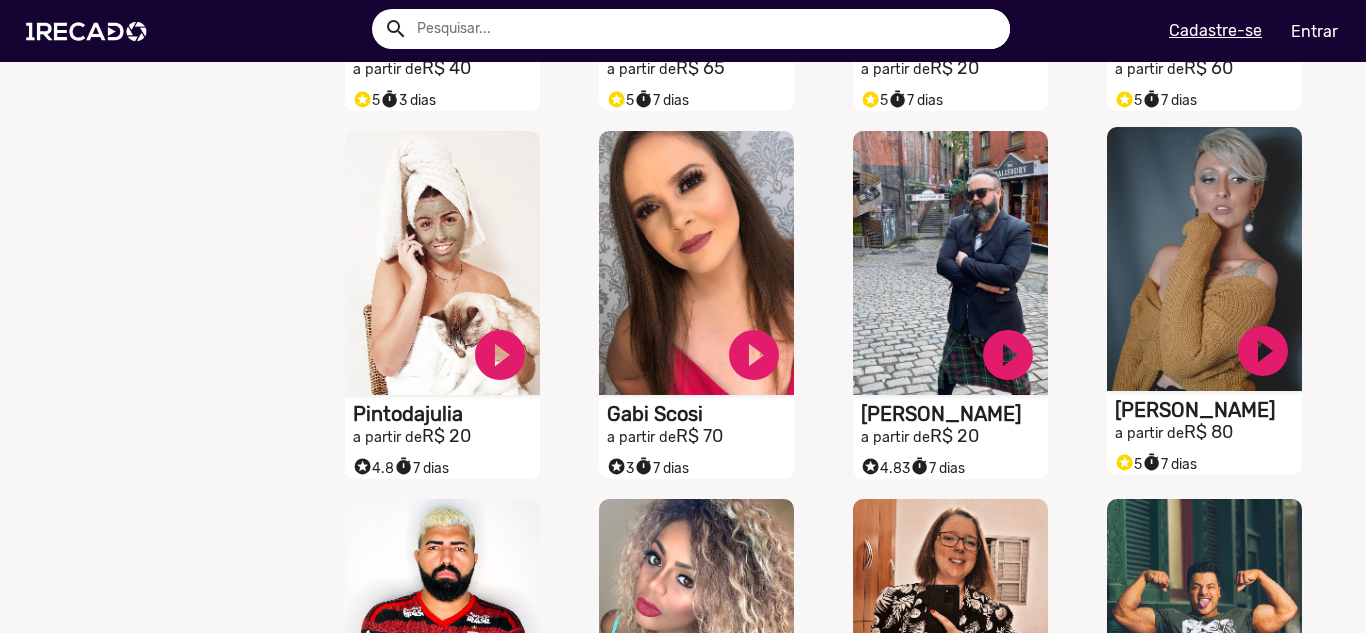 click on "S1RECADO vídeos dedicados para fãs e empresas" at bounding box center [442, -1208] 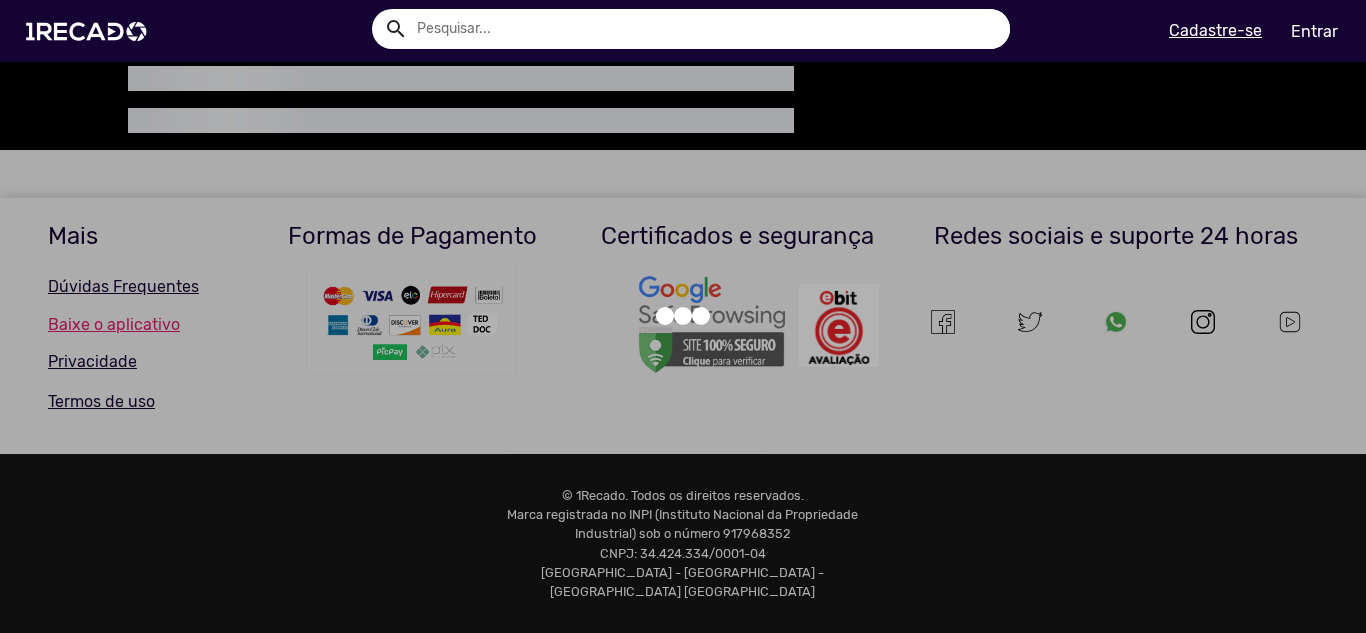 scroll, scrollTop: 0, scrollLeft: 0, axis: both 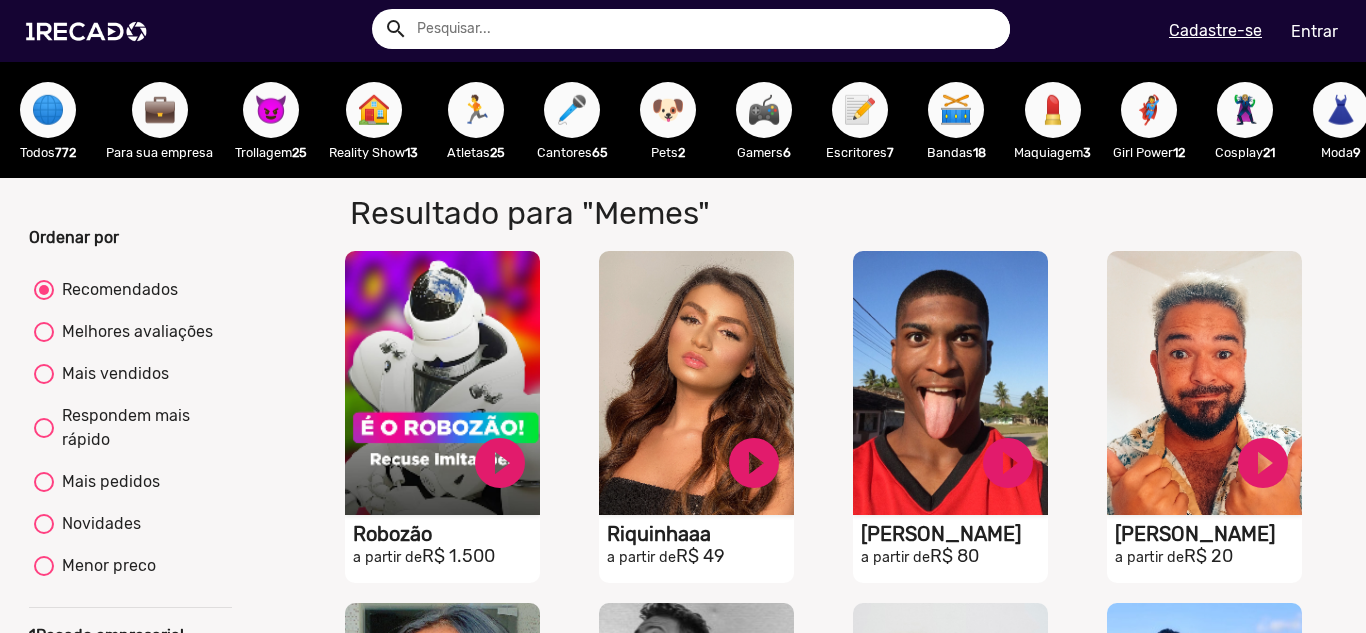 click on "🏃" at bounding box center (476, 110) 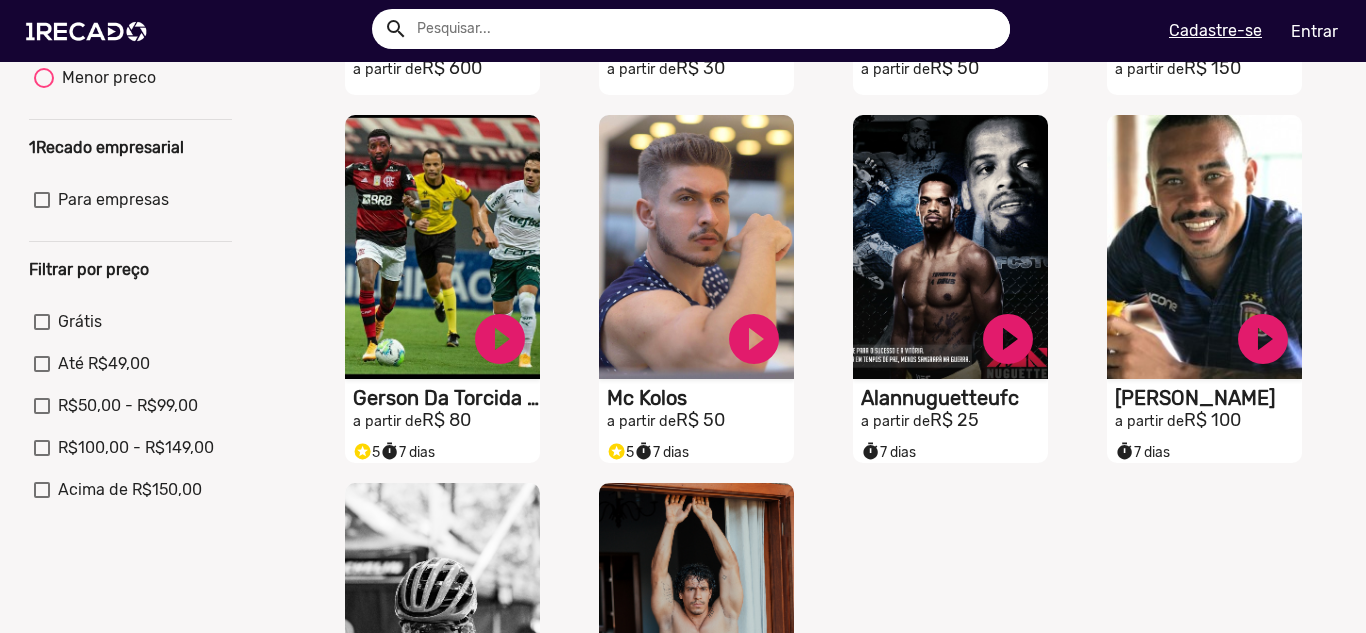 scroll, scrollTop: 587, scrollLeft: 0, axis: vertical 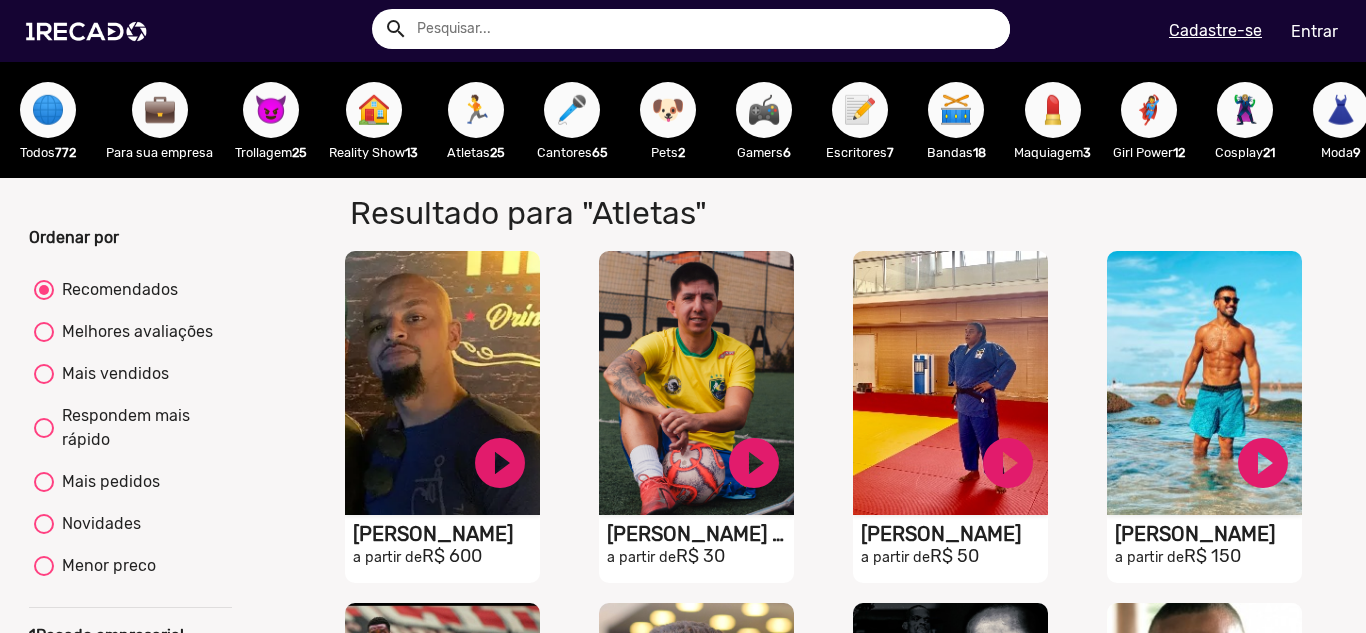 click on "😈" at bounding box center [271, 110] 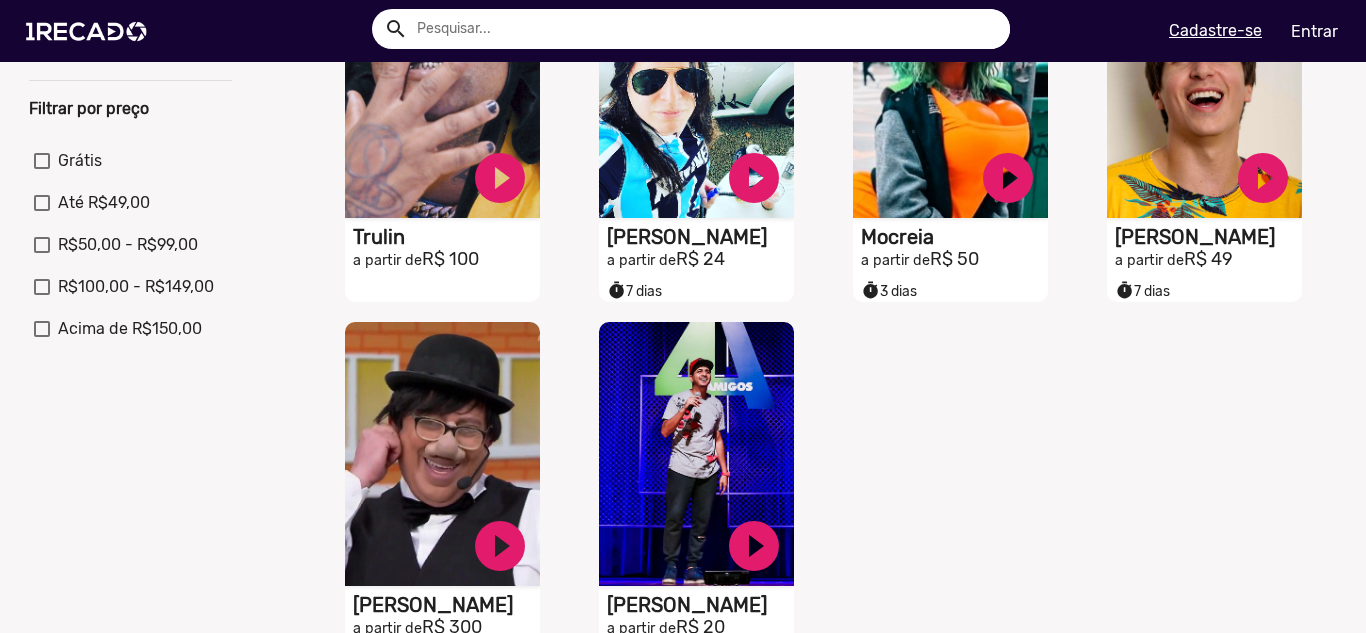 scroll, scrollTop: 653, scrollLeft: 0, axis: vertical 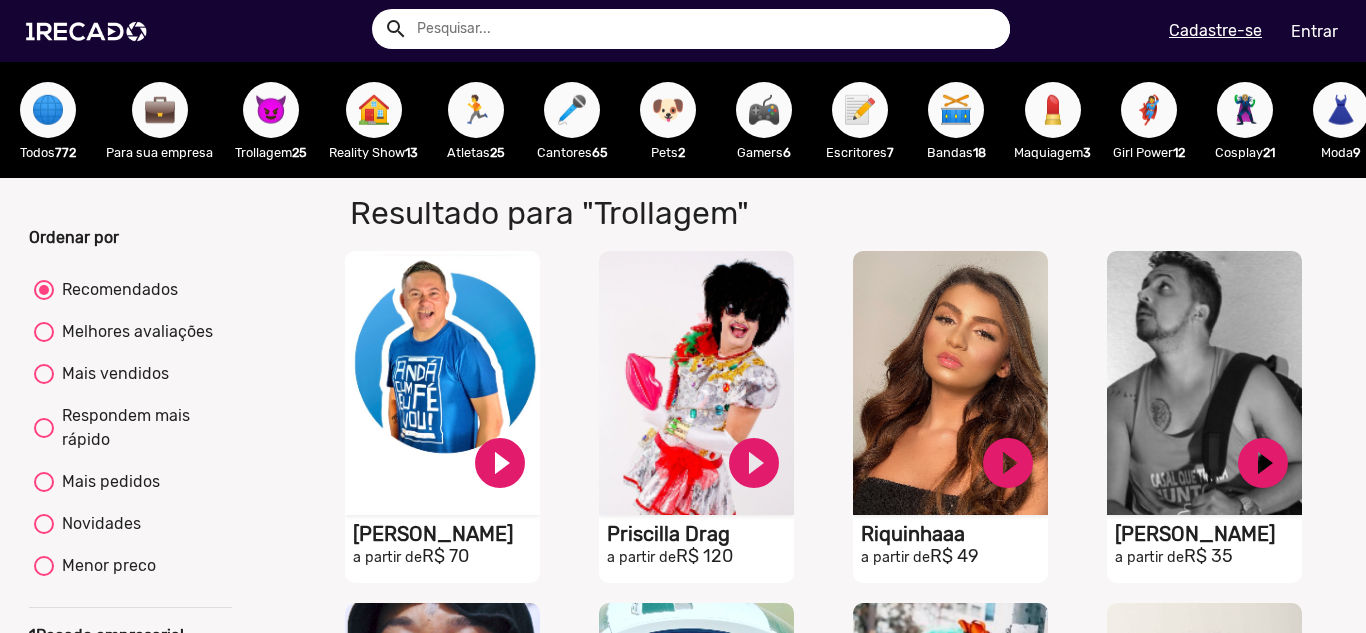 click at bounding box center [706, 29] 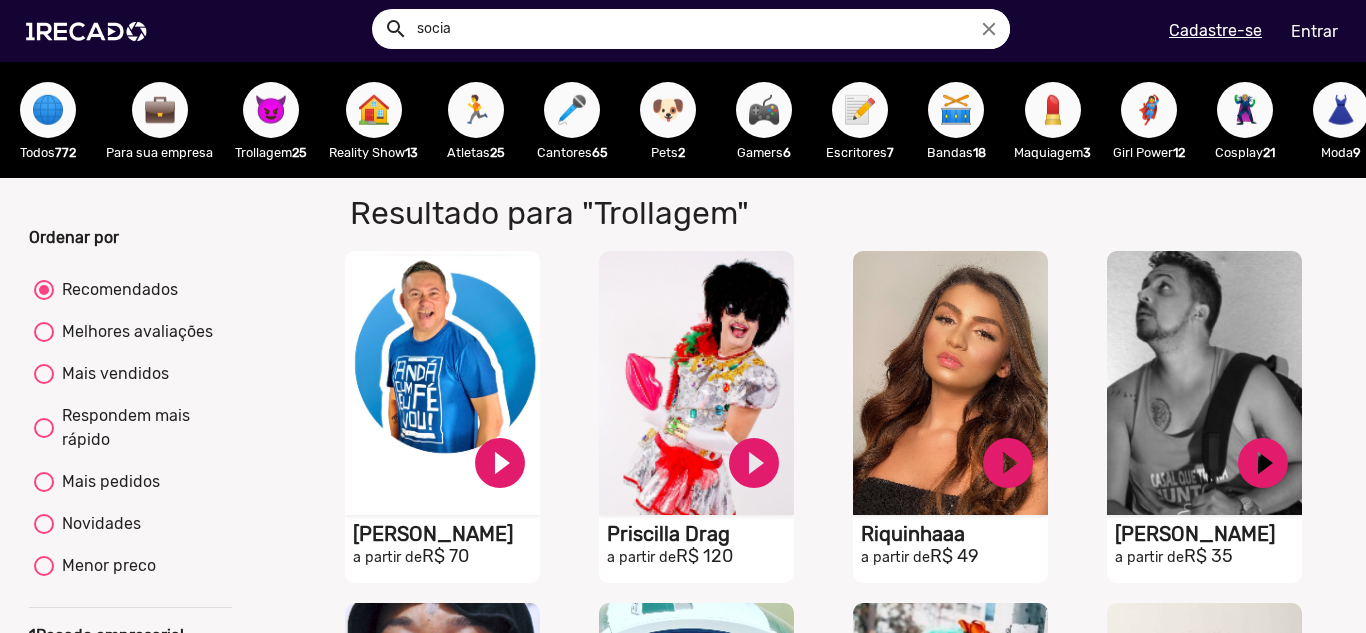click on "search" at bounding box center (394, 27) 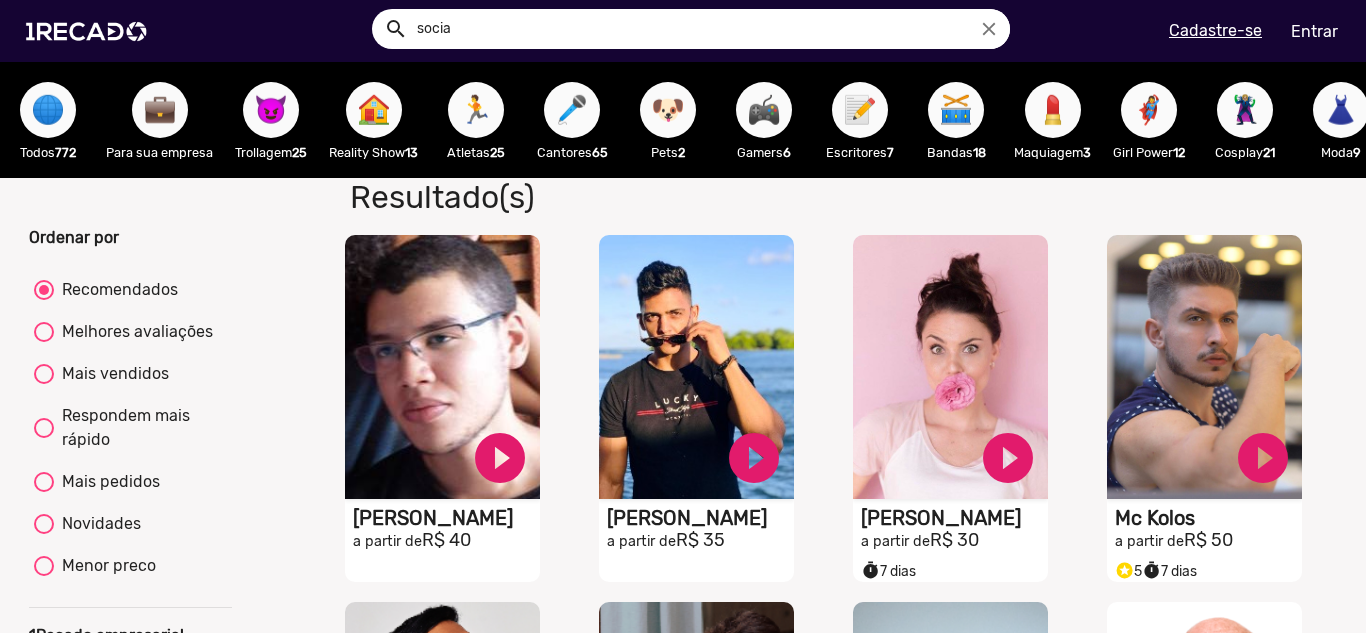 click on "socia" at bounding box center (706, 29) 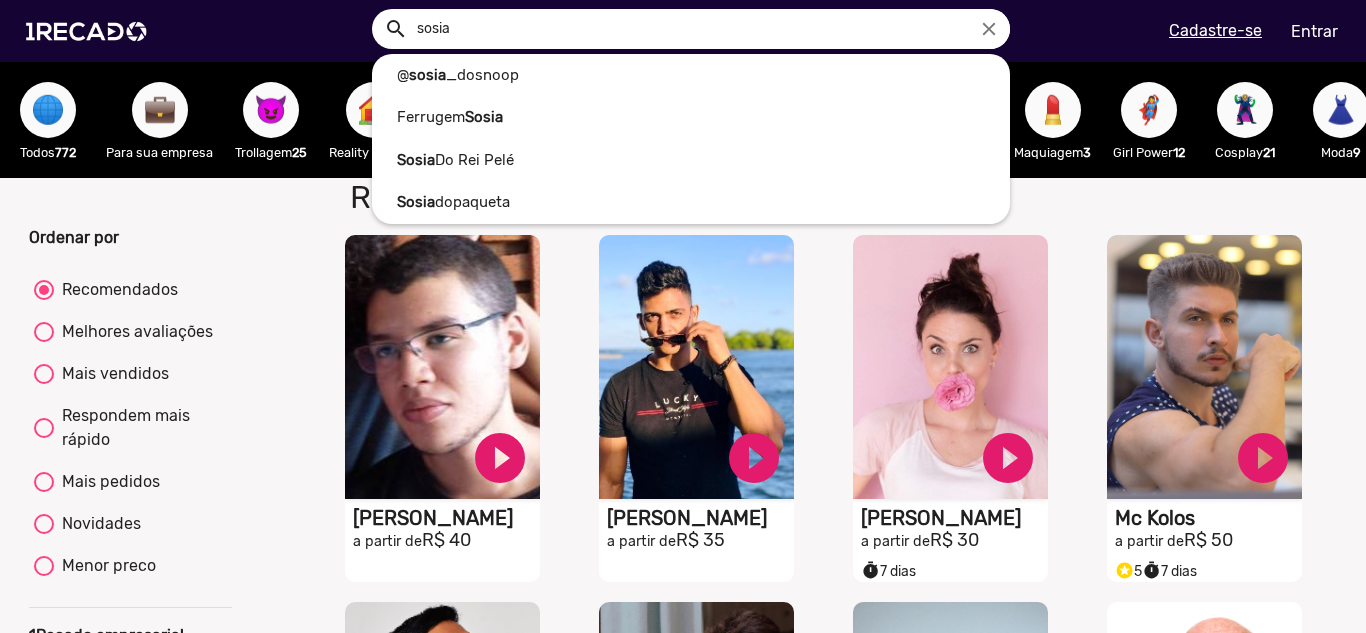 type on "sosia" 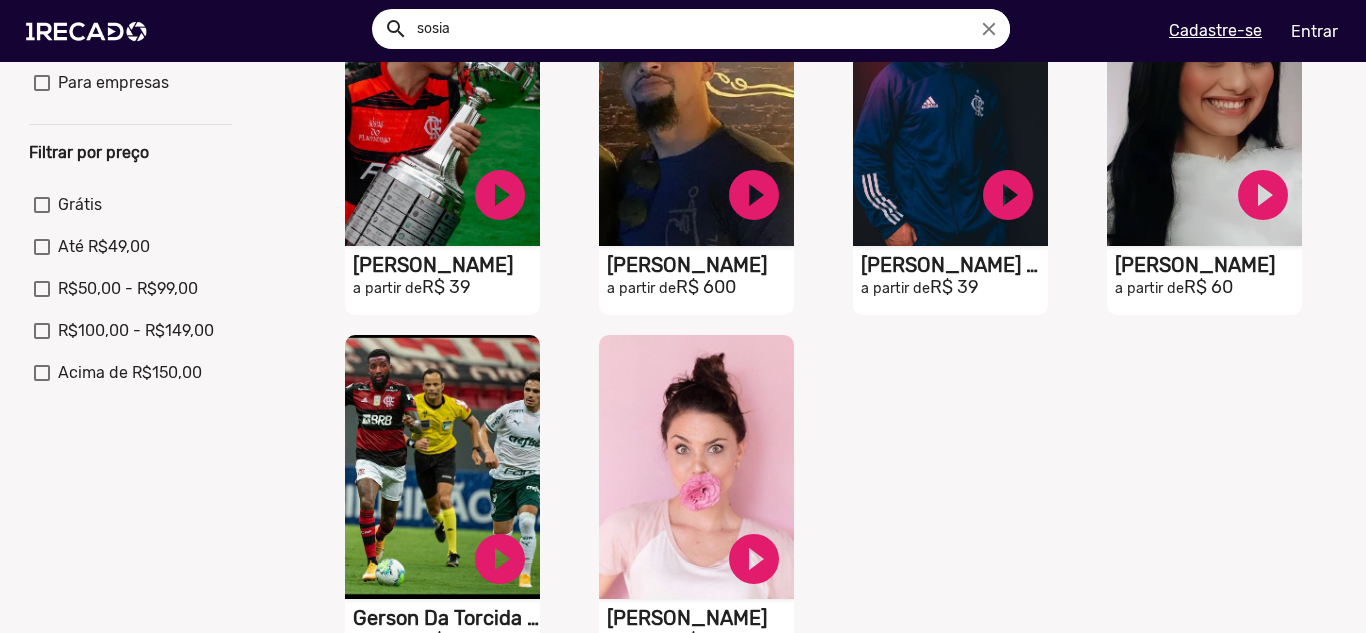 scroll, scrollTop: 677, scrollLeft: 0, axis: vertical 